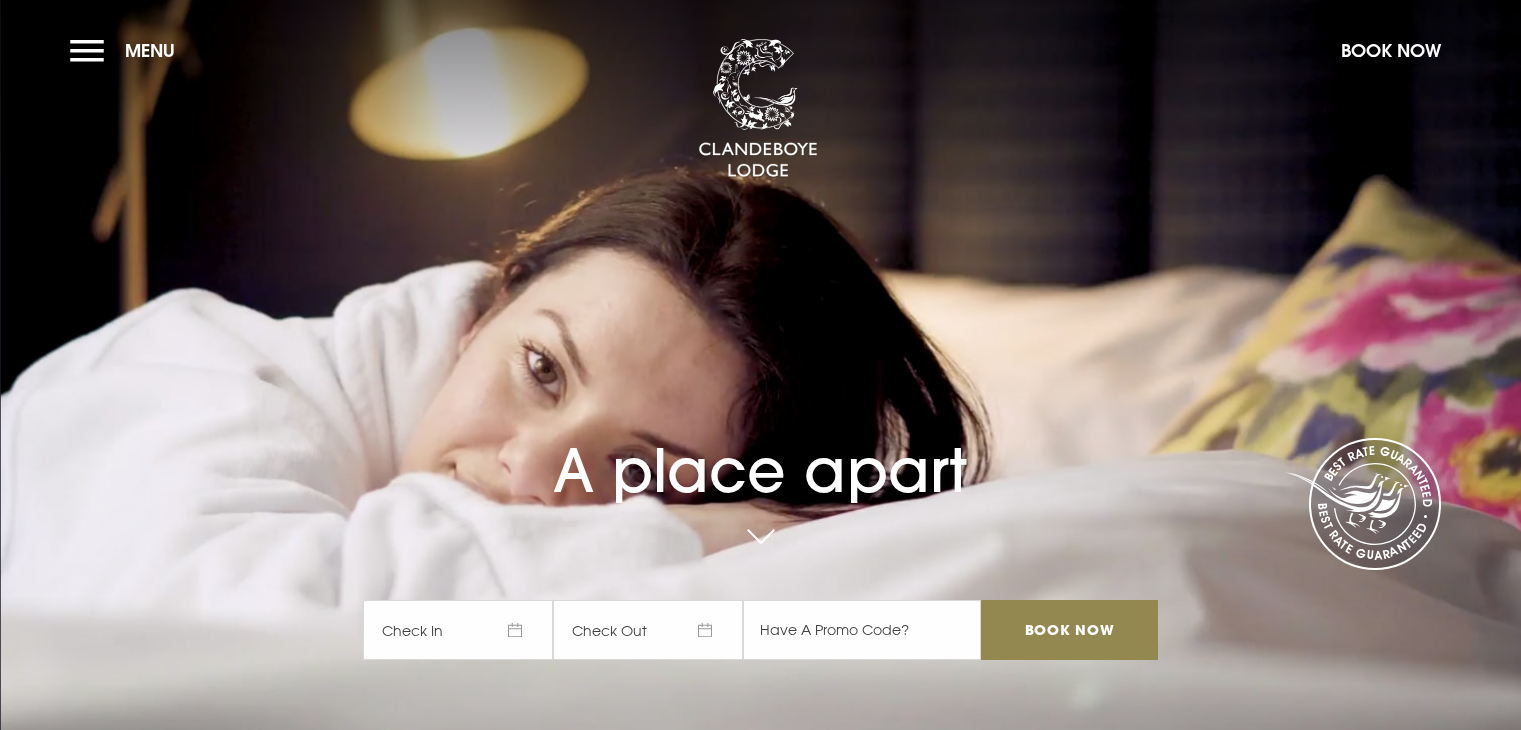 scroll, scrollTop: 0, scrollLeft: 0, axis: both 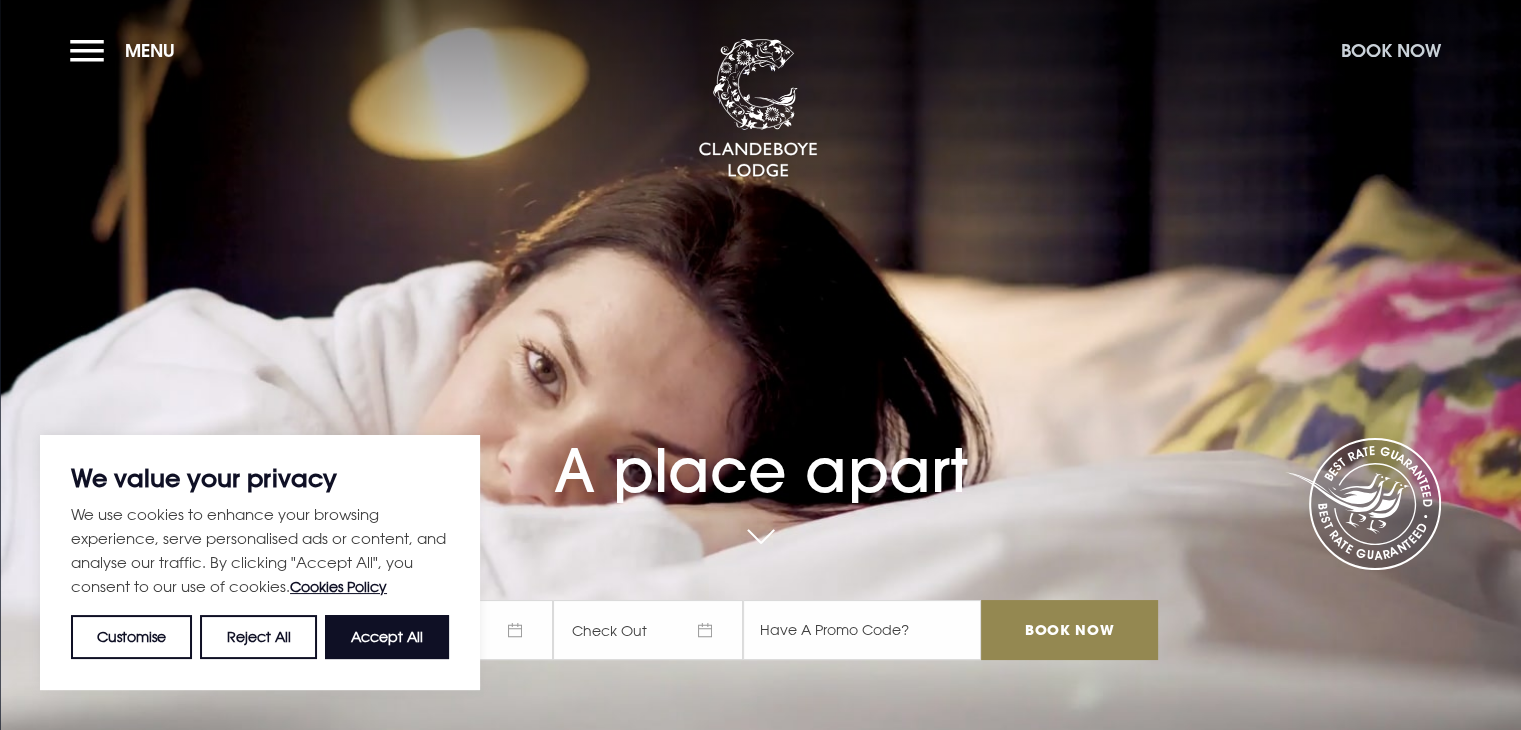 click on "Book Now" at bounding box center (1391, 50) 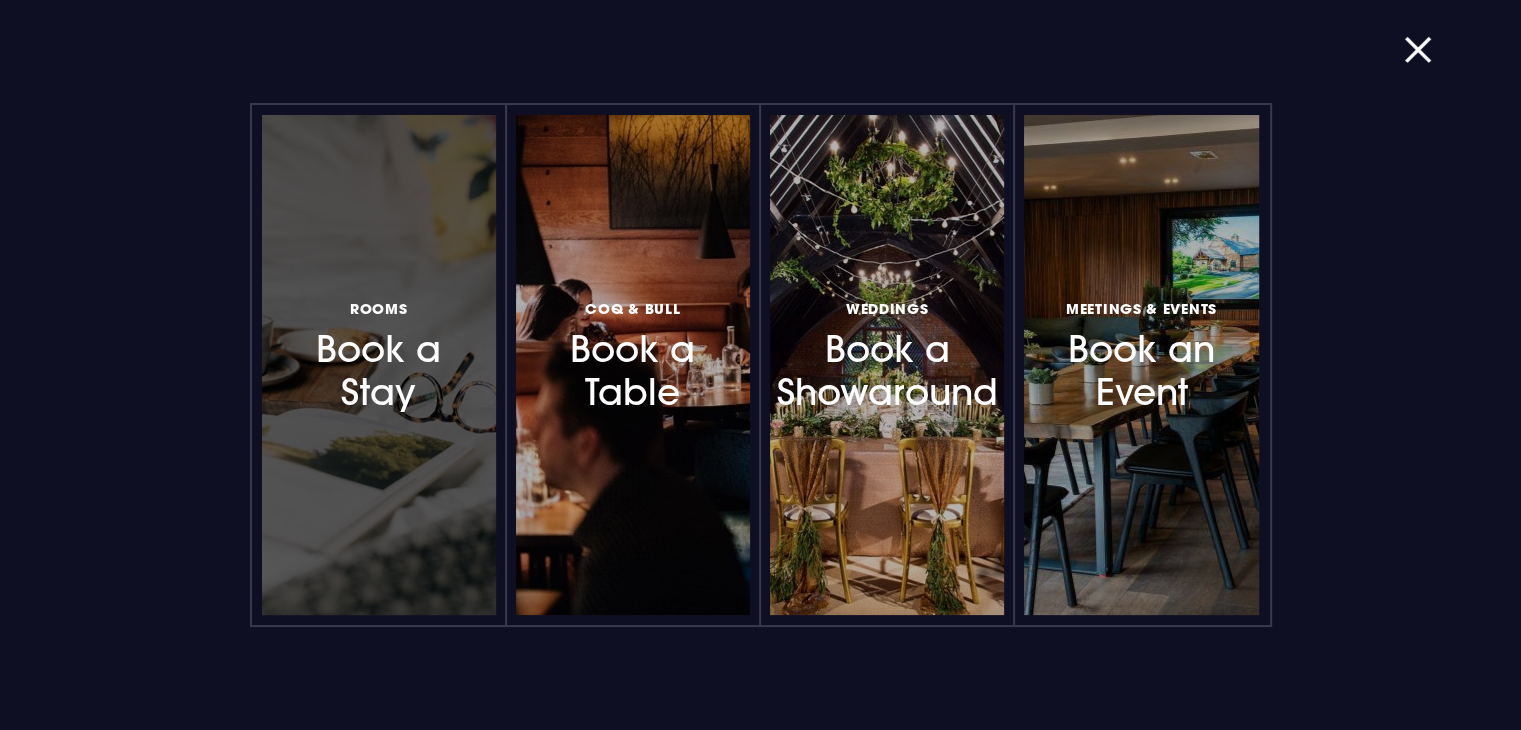 click on "Rooms
Book a Stay" at bounding box center (379, 354) 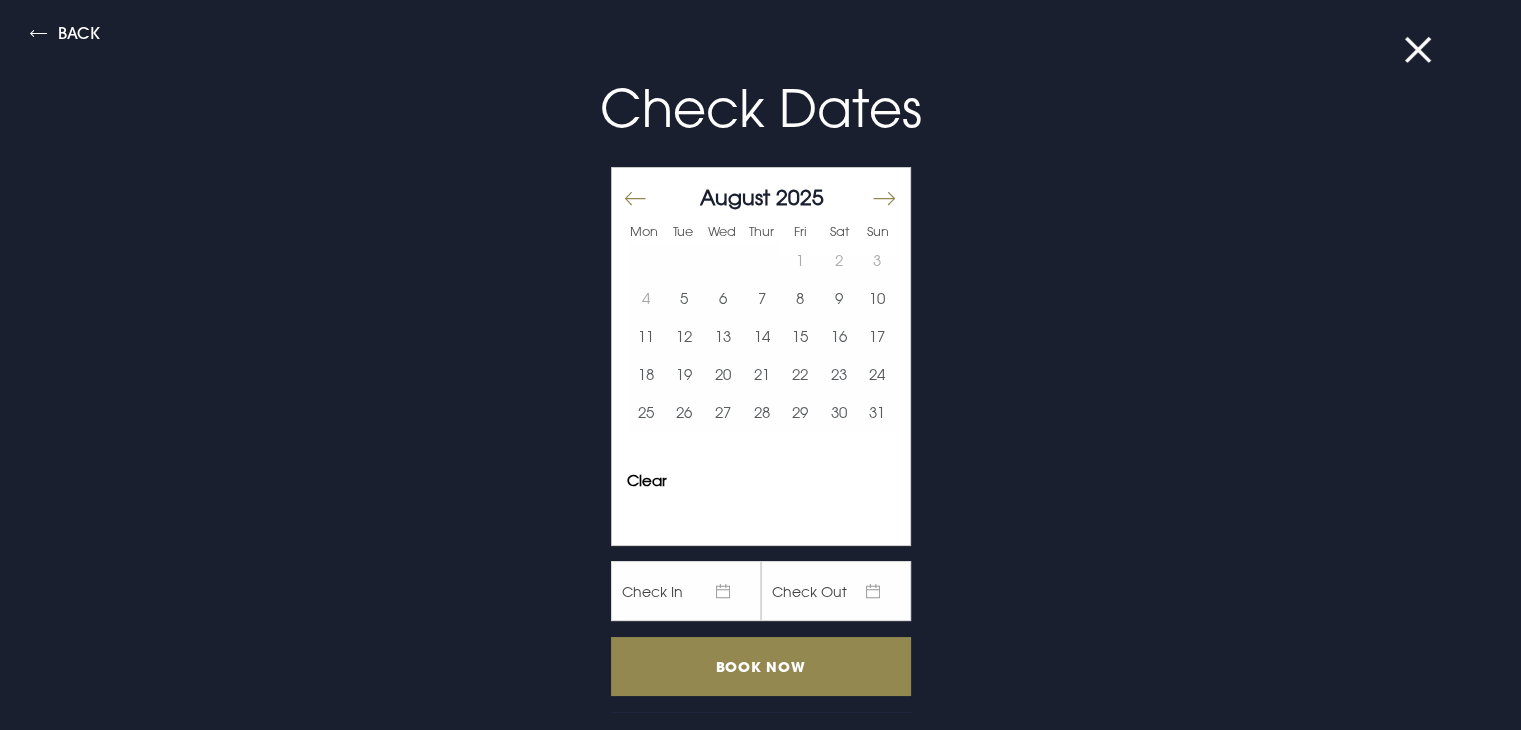 click at bounding box center [883, 198] 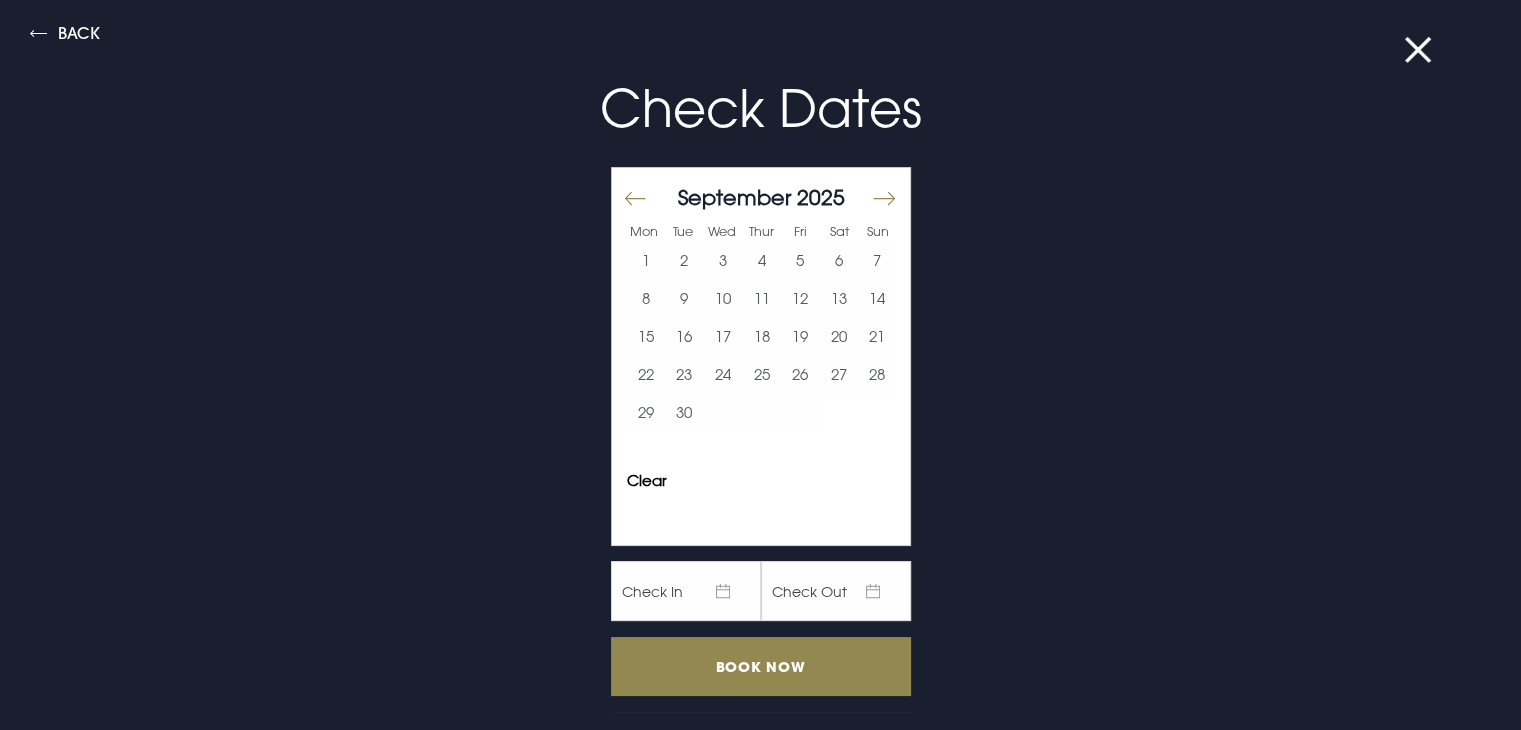 click at bounding box center [883, 198] 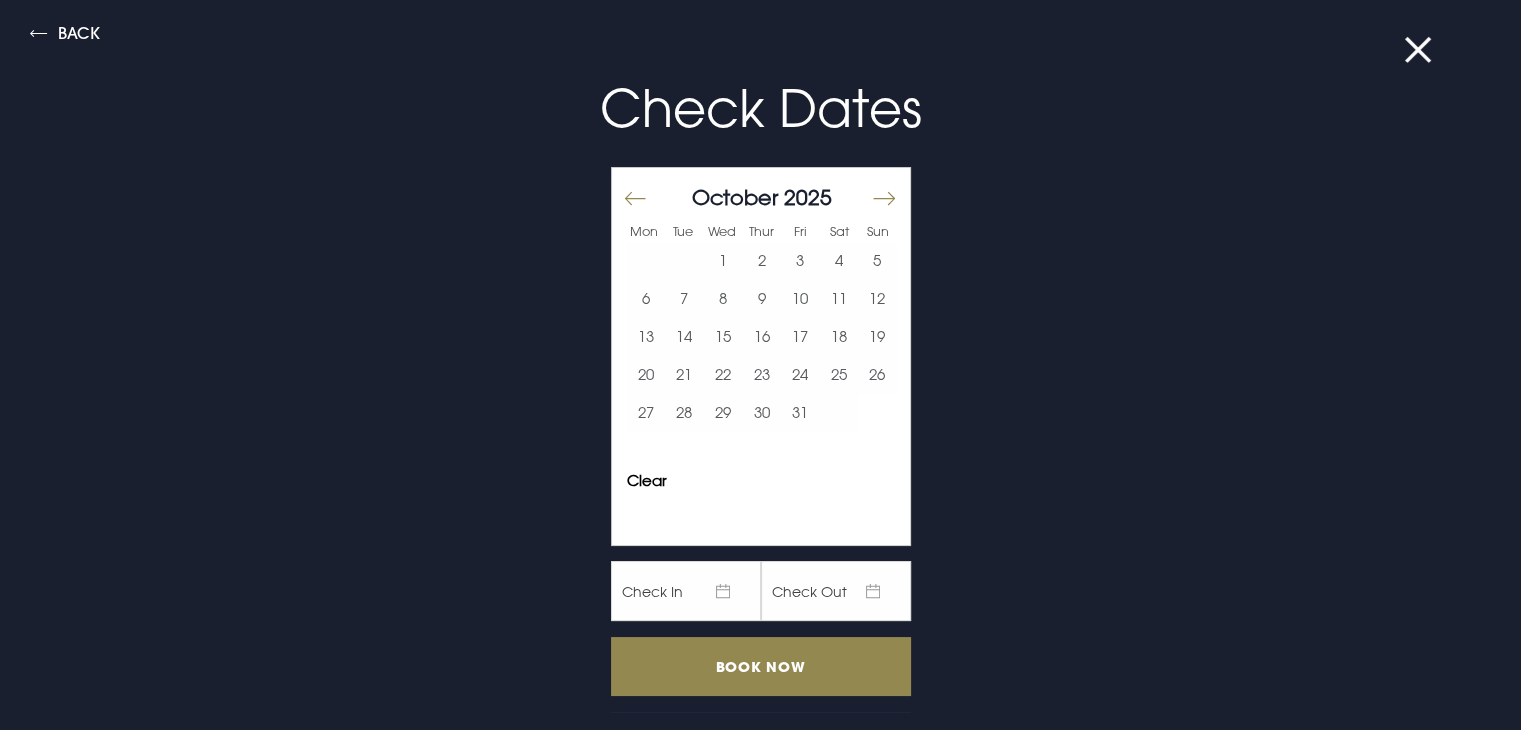 click at bounding box center (883, 198) 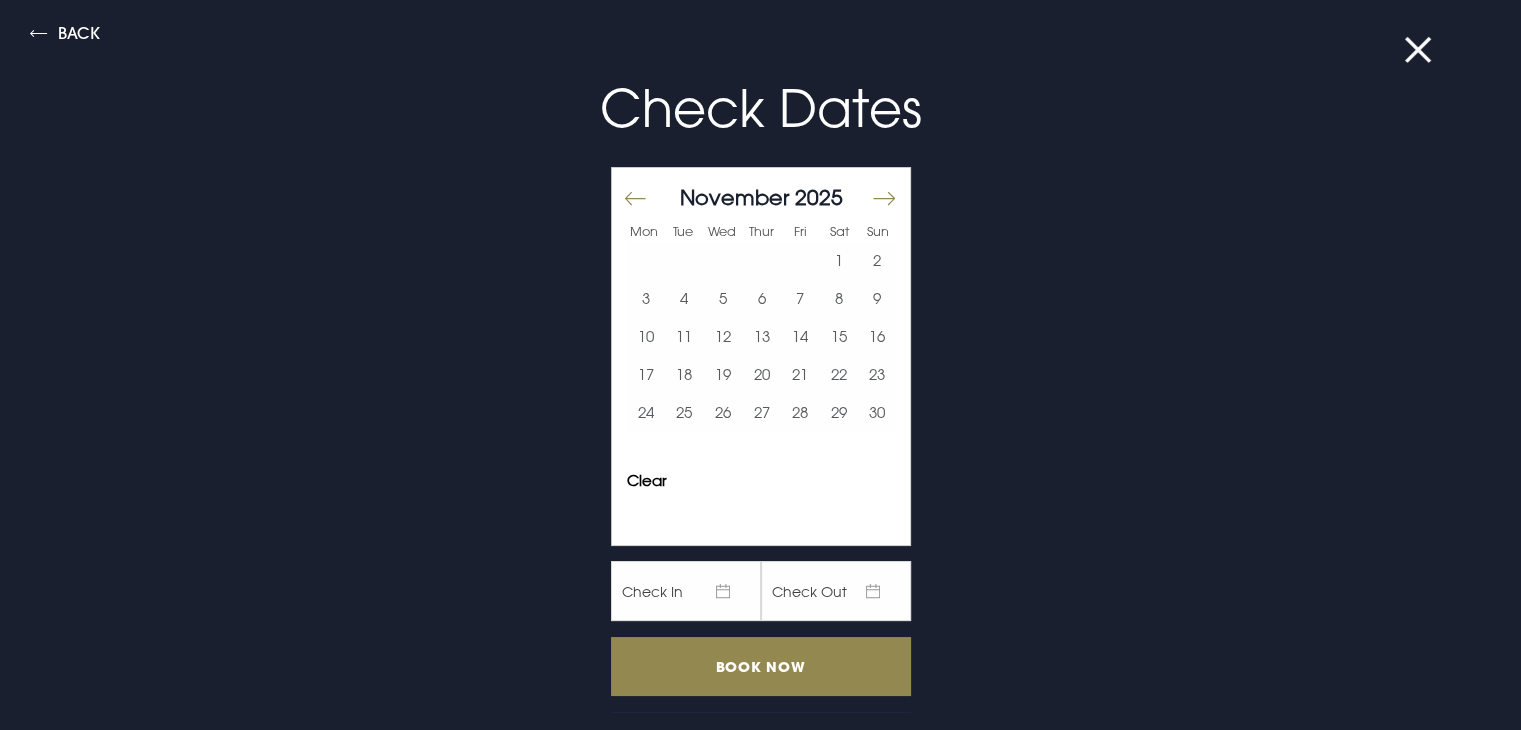 click at bounding box center [883, 198] 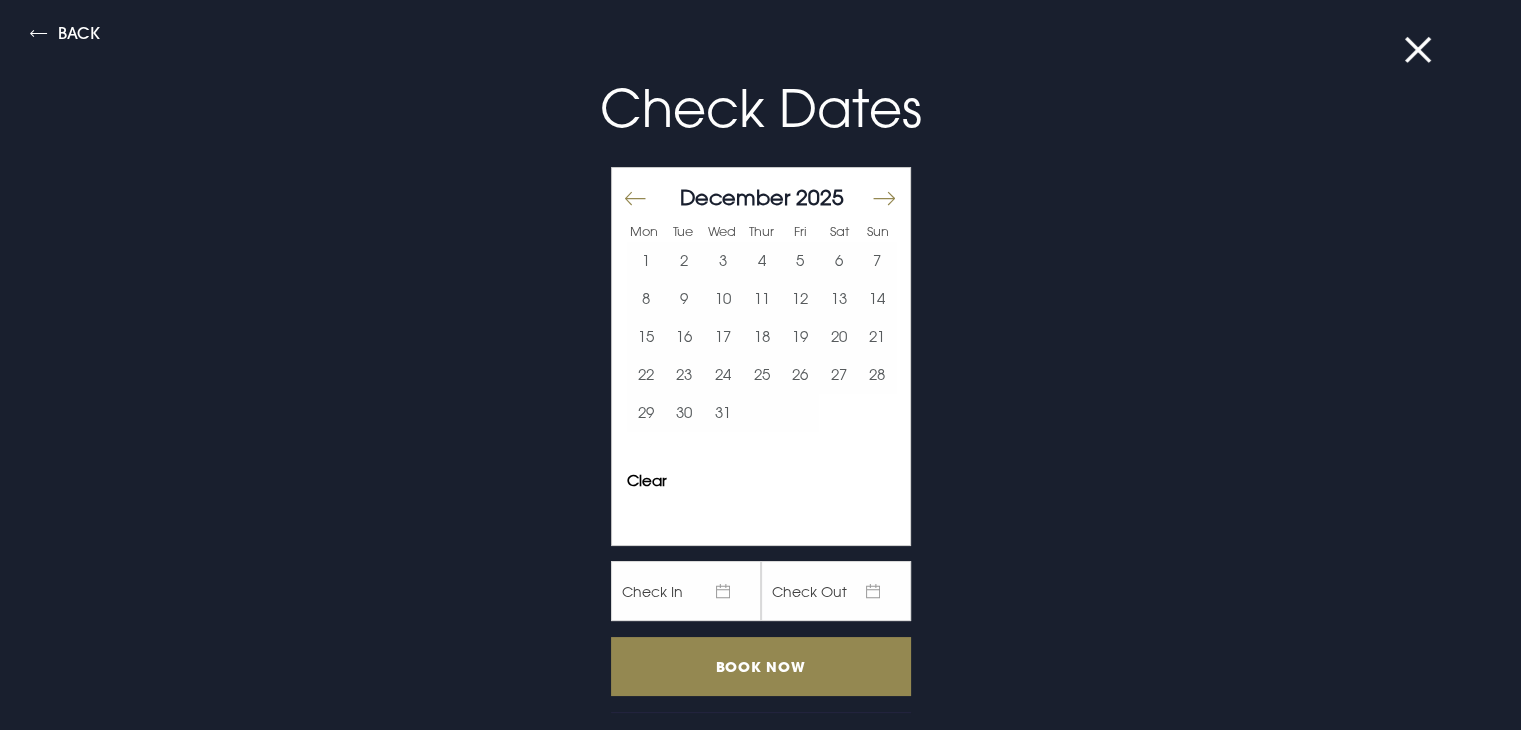 click at bounding box center (635, 198) 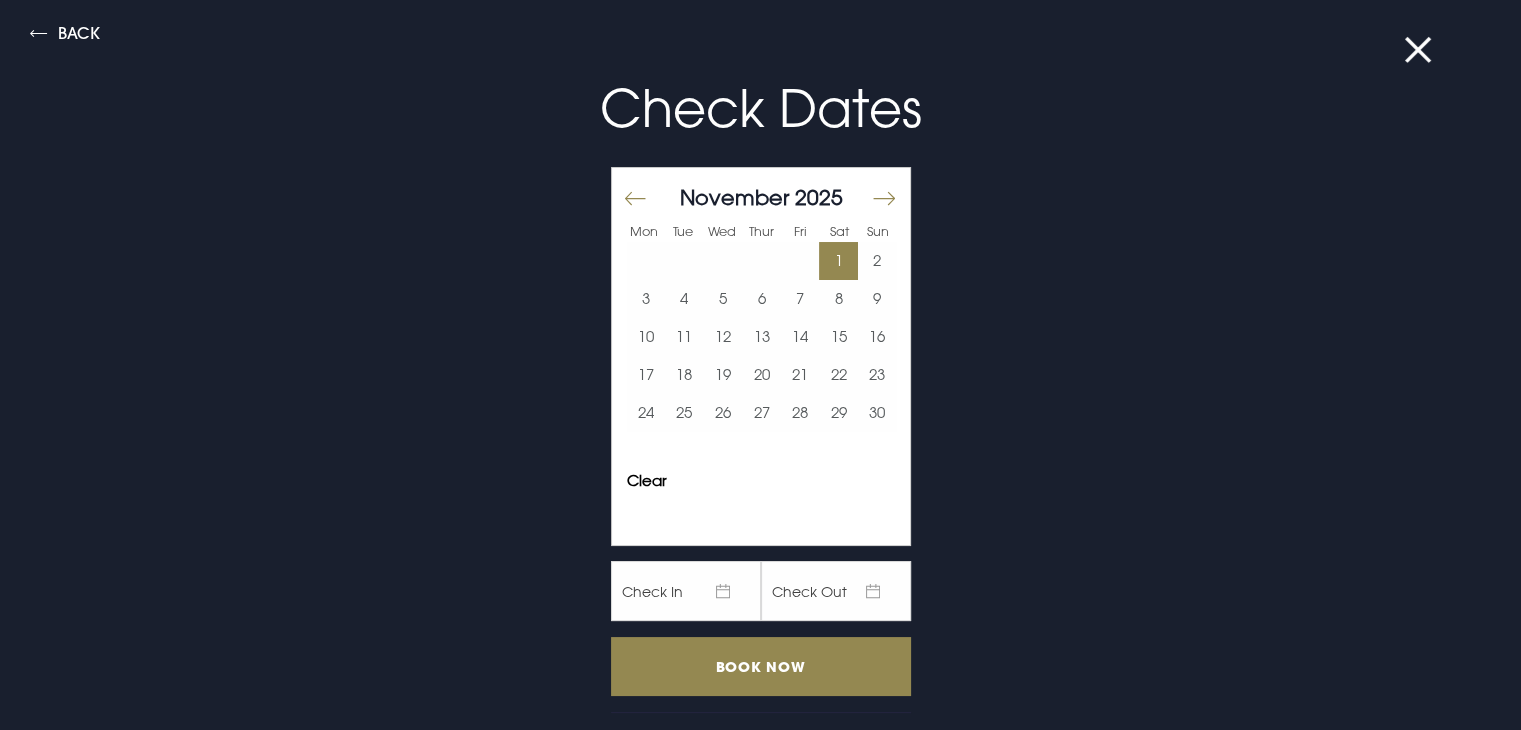 click on "1" at bounding box center [838, 261] 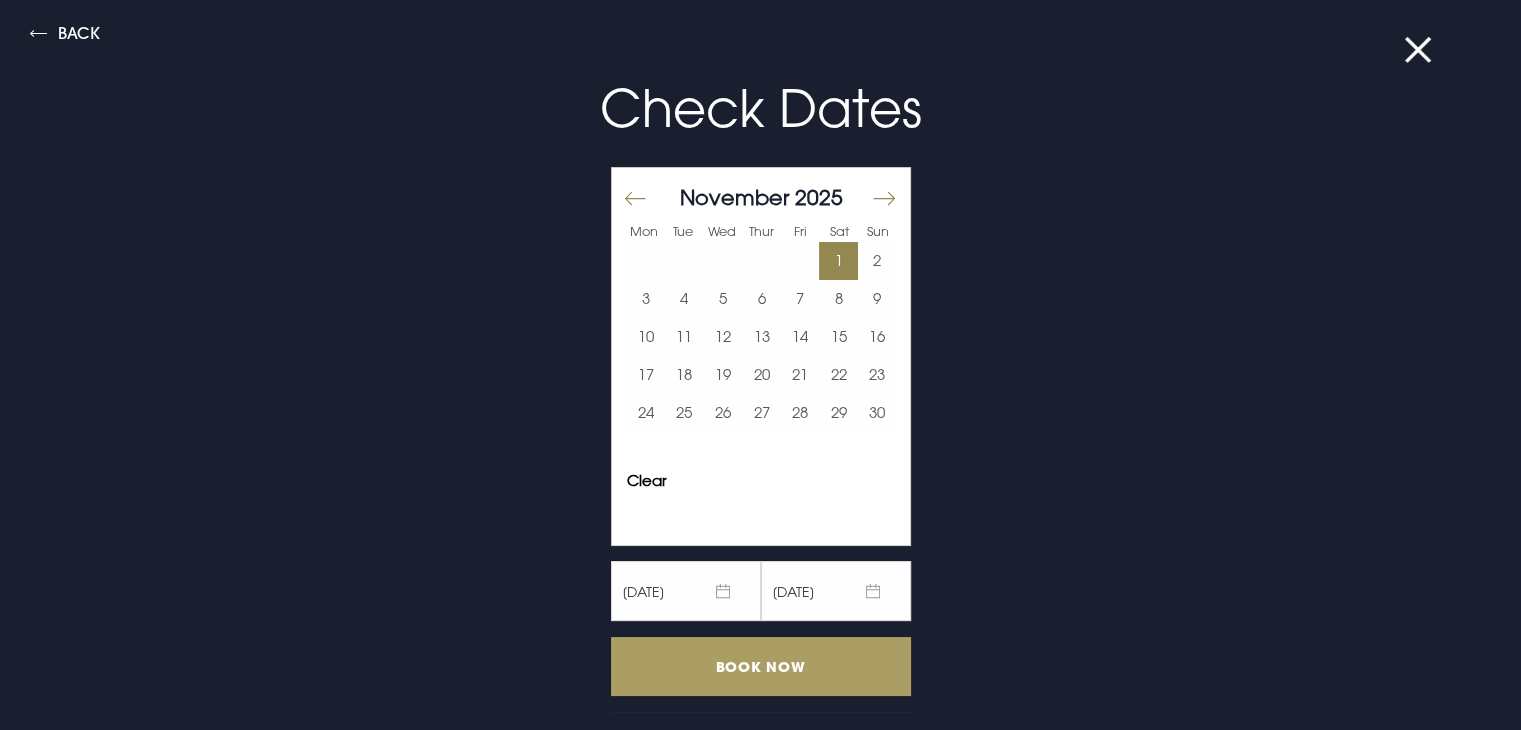 click on "Book Now" at bounding box center (761, 666) 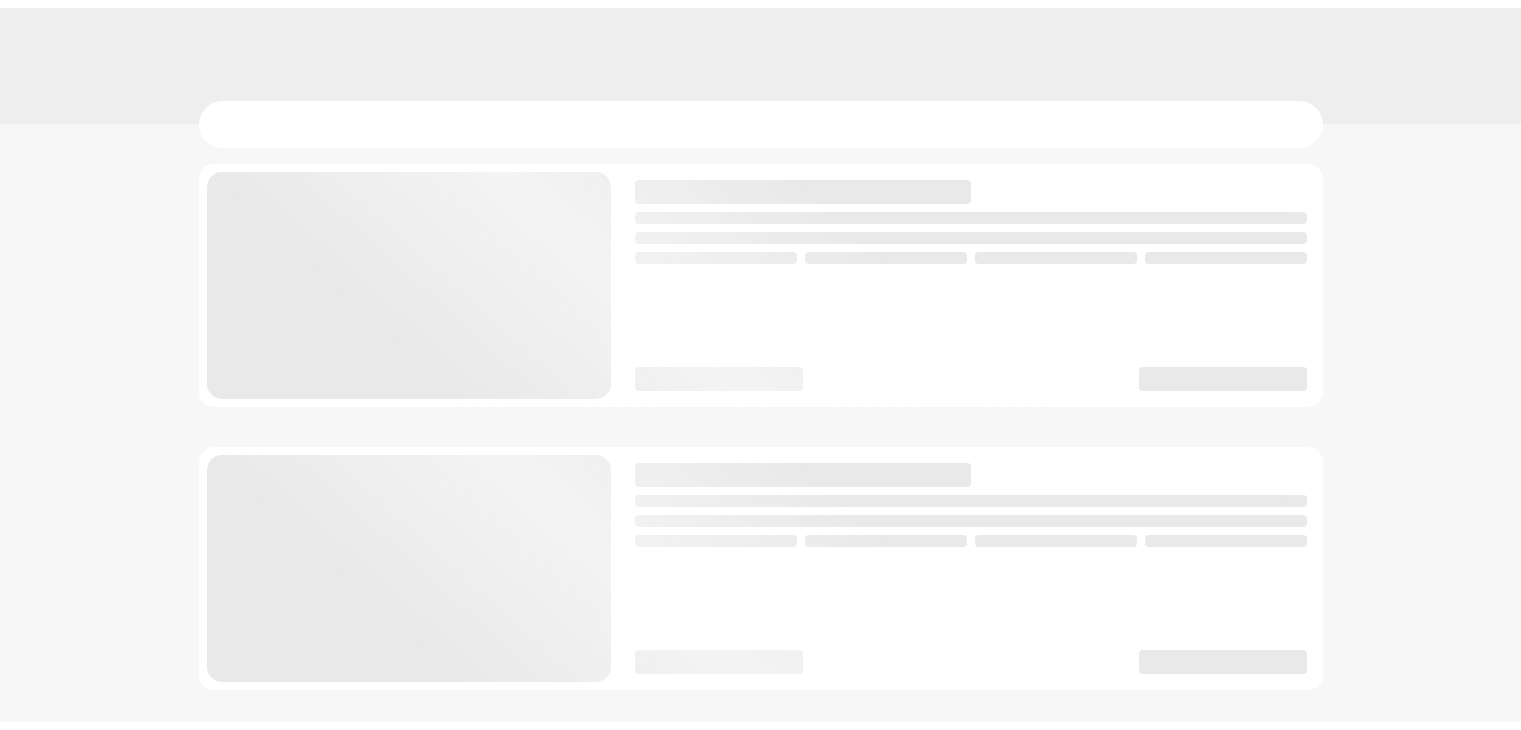 scroll, scrollTop: 0, scrollLeft: 0, axis: both 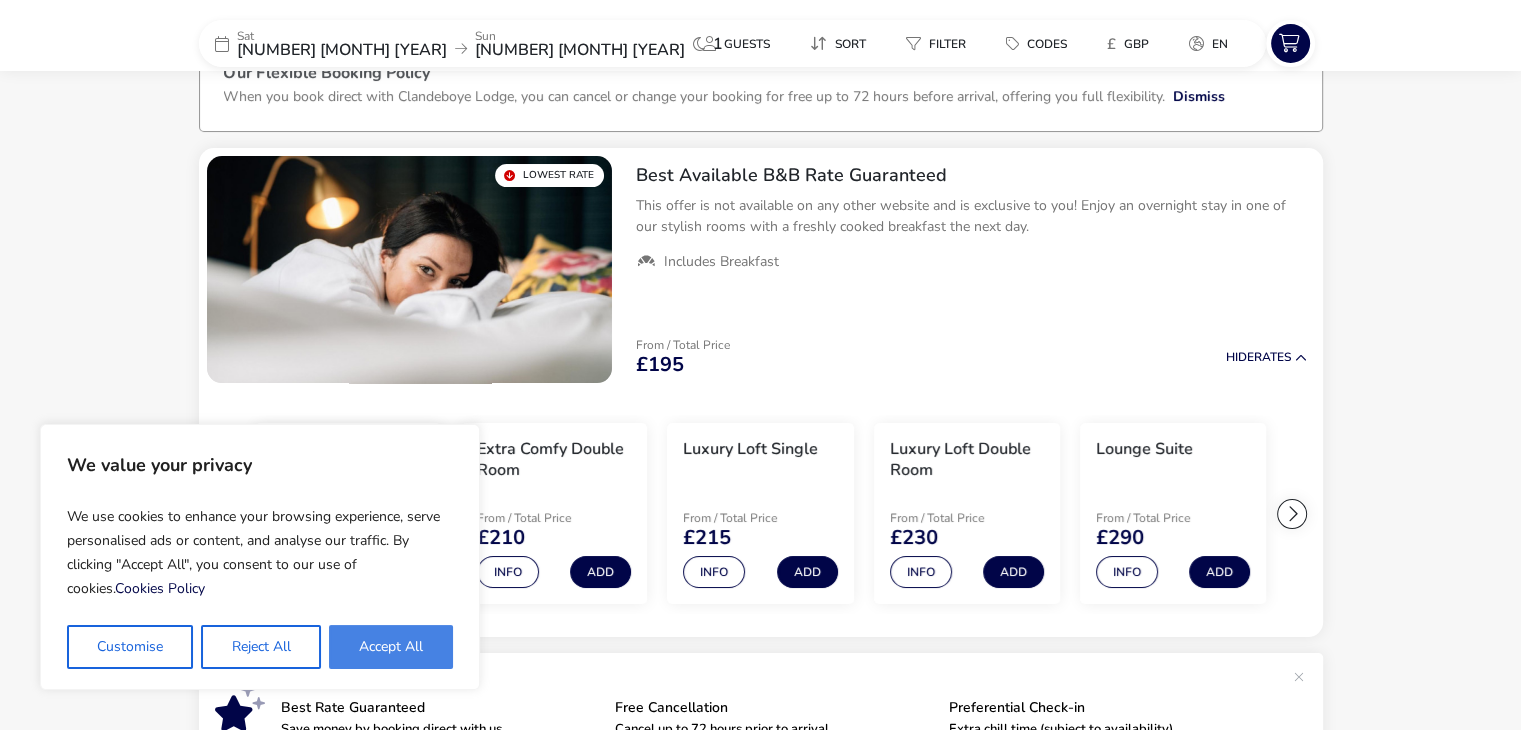 click on "Accept All" at bounding box center (391, 647) 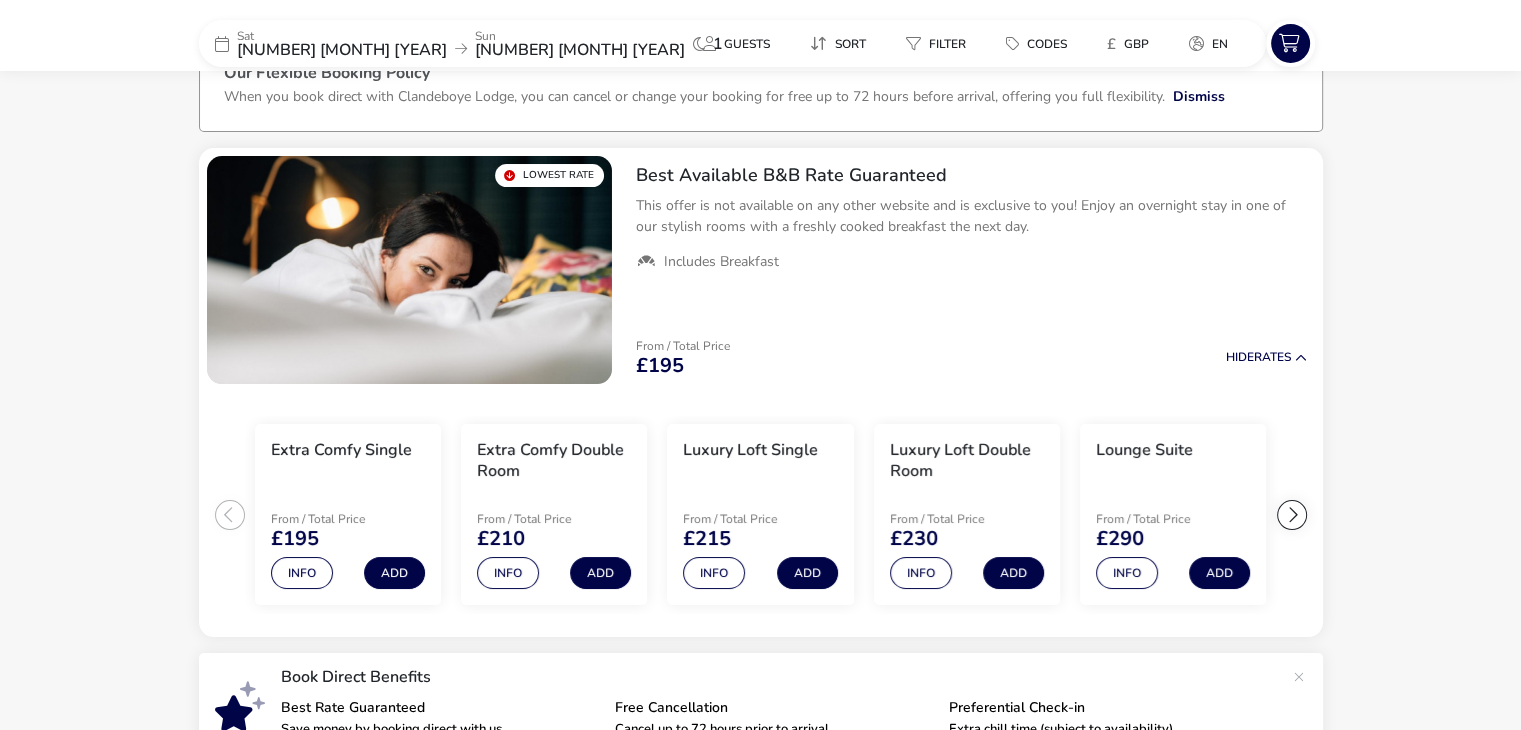 checkbox on "true" 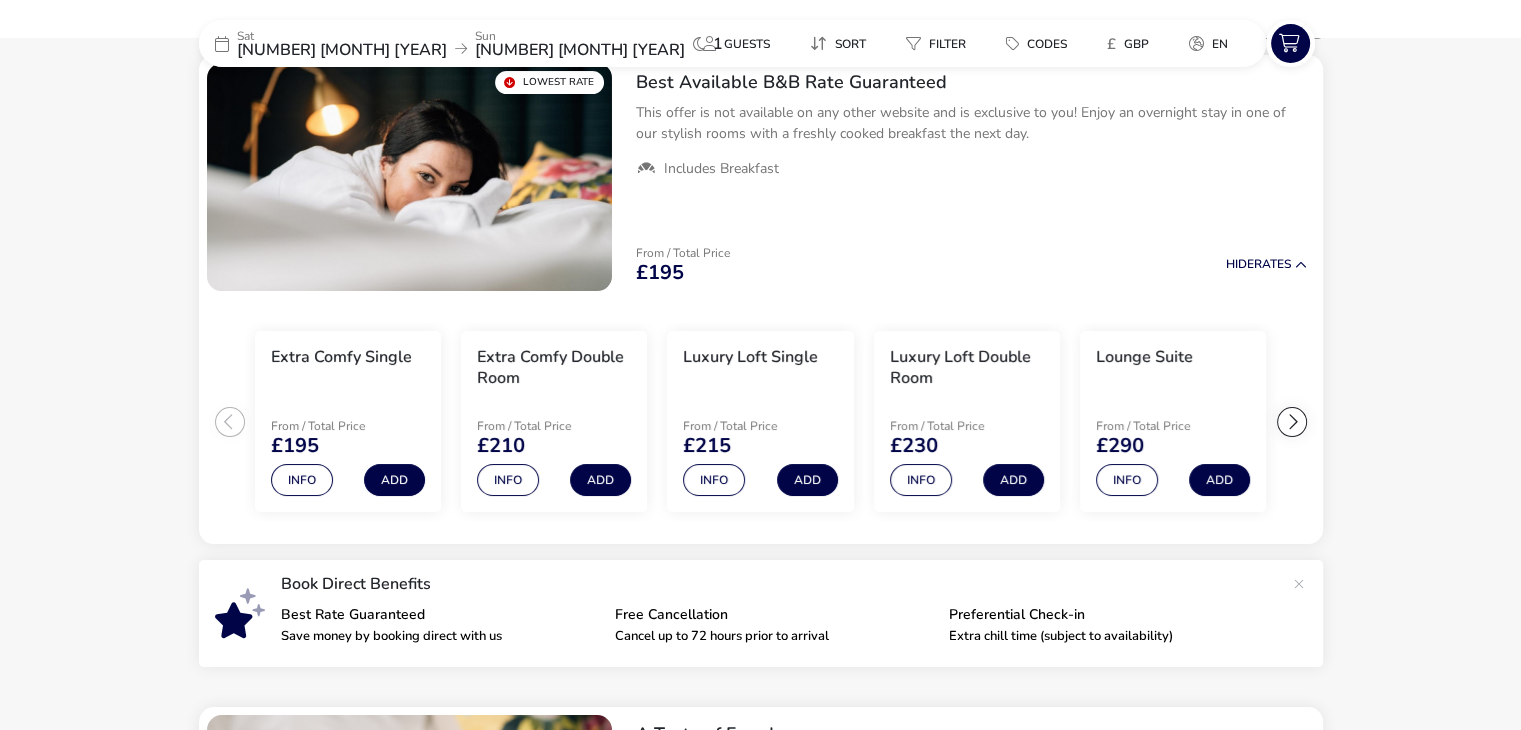 scroll, scrollTop: 0, scrollLeft: 0, axis: both 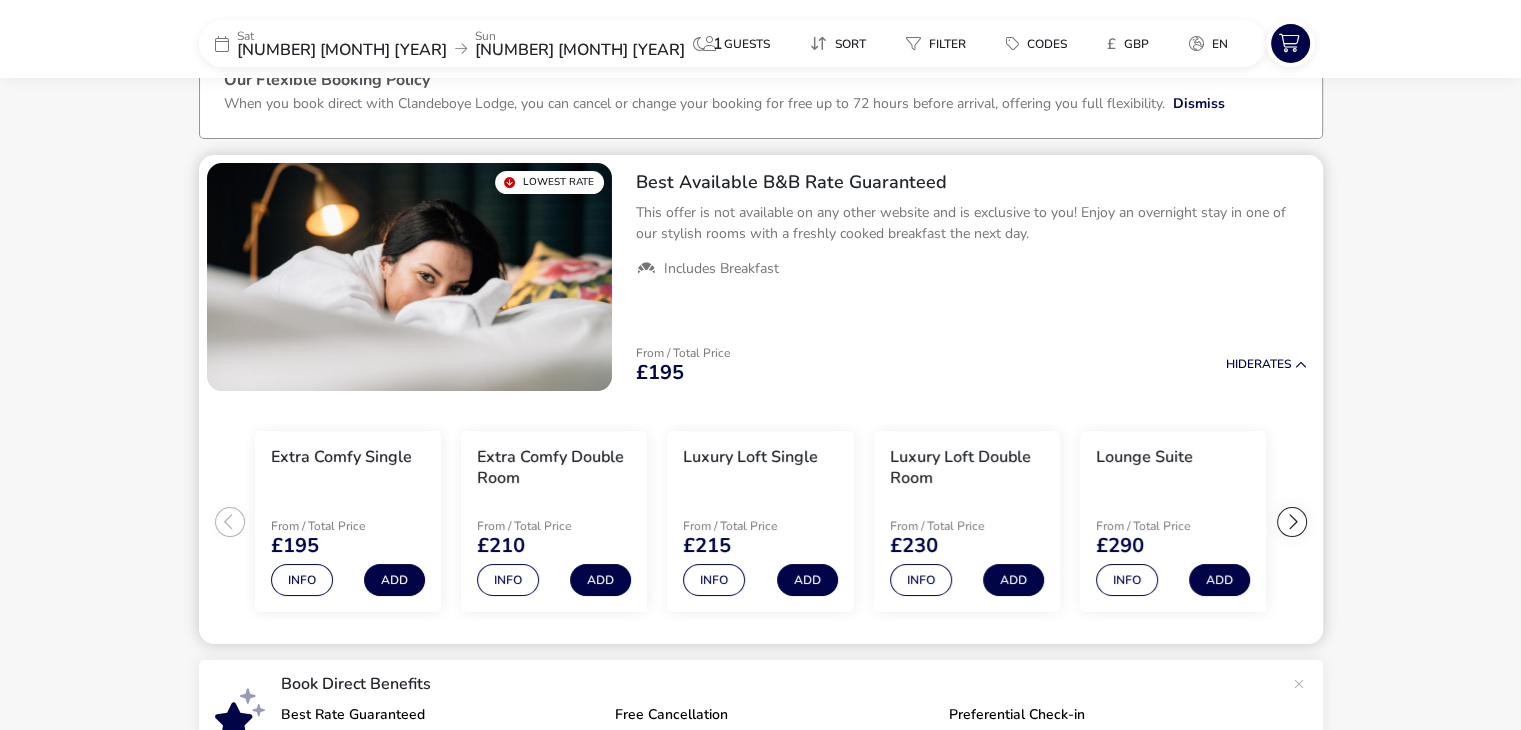 click at bounding box center [1292, 522] 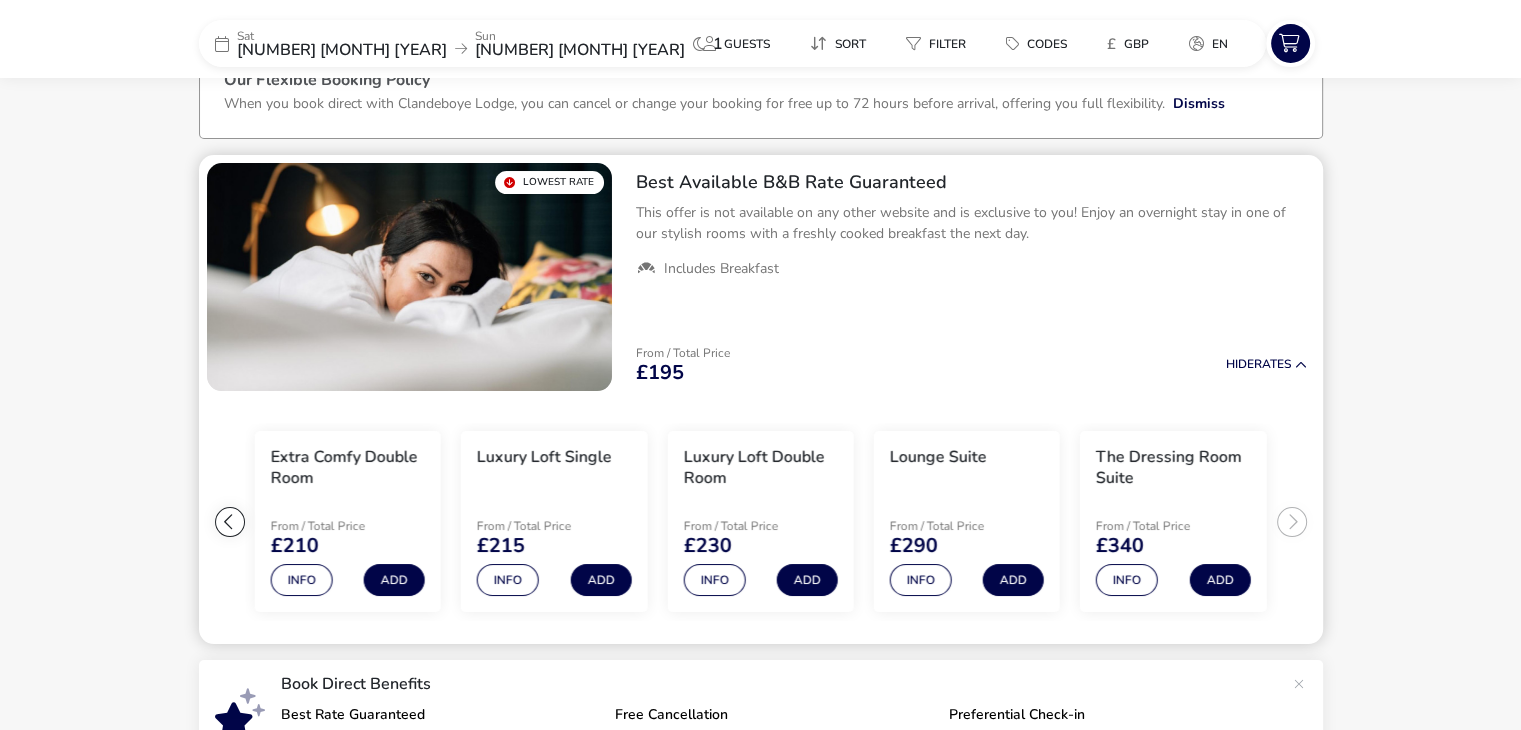 click at bounding box center [230, 522] 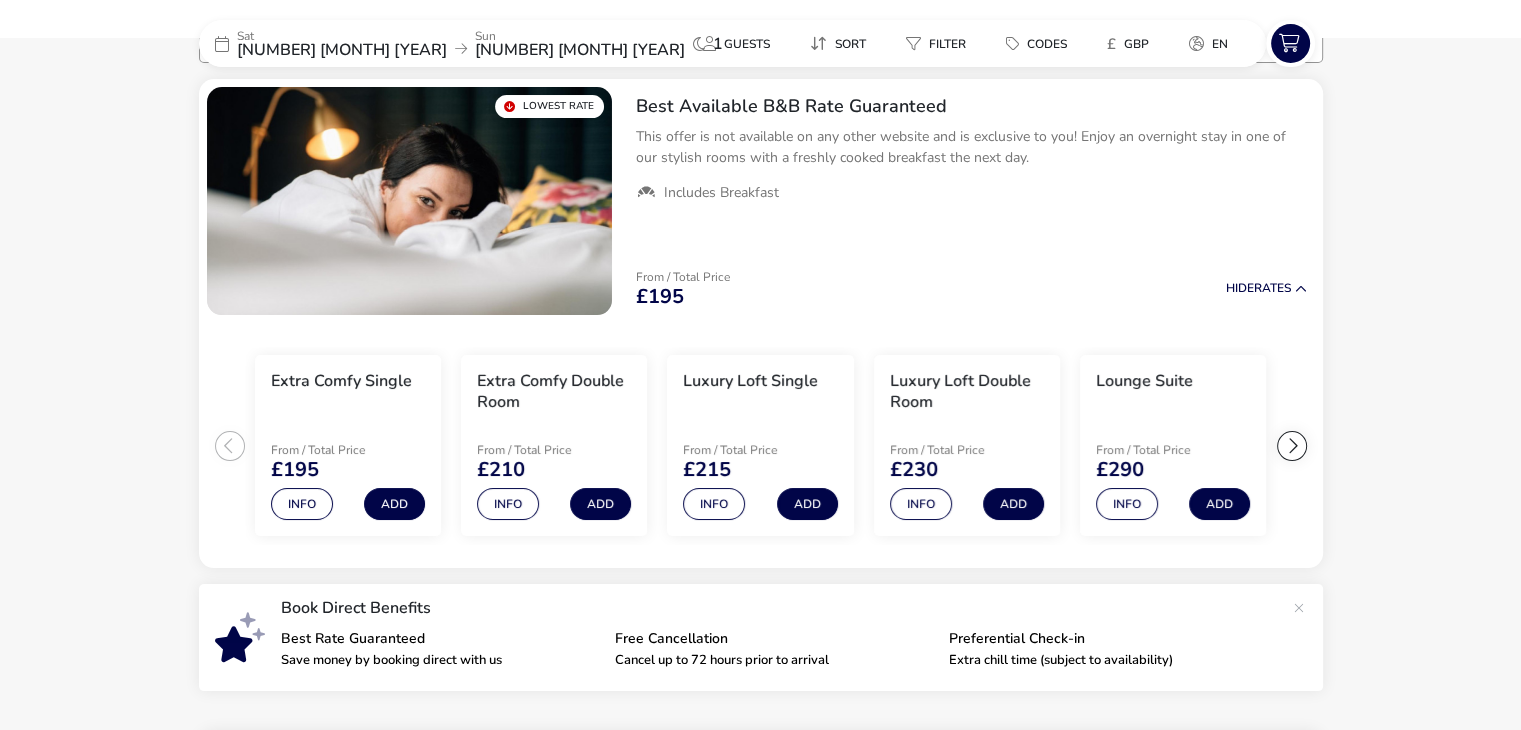scroll, scrollTop: 115, scrollLeft: 0, axis: vertical 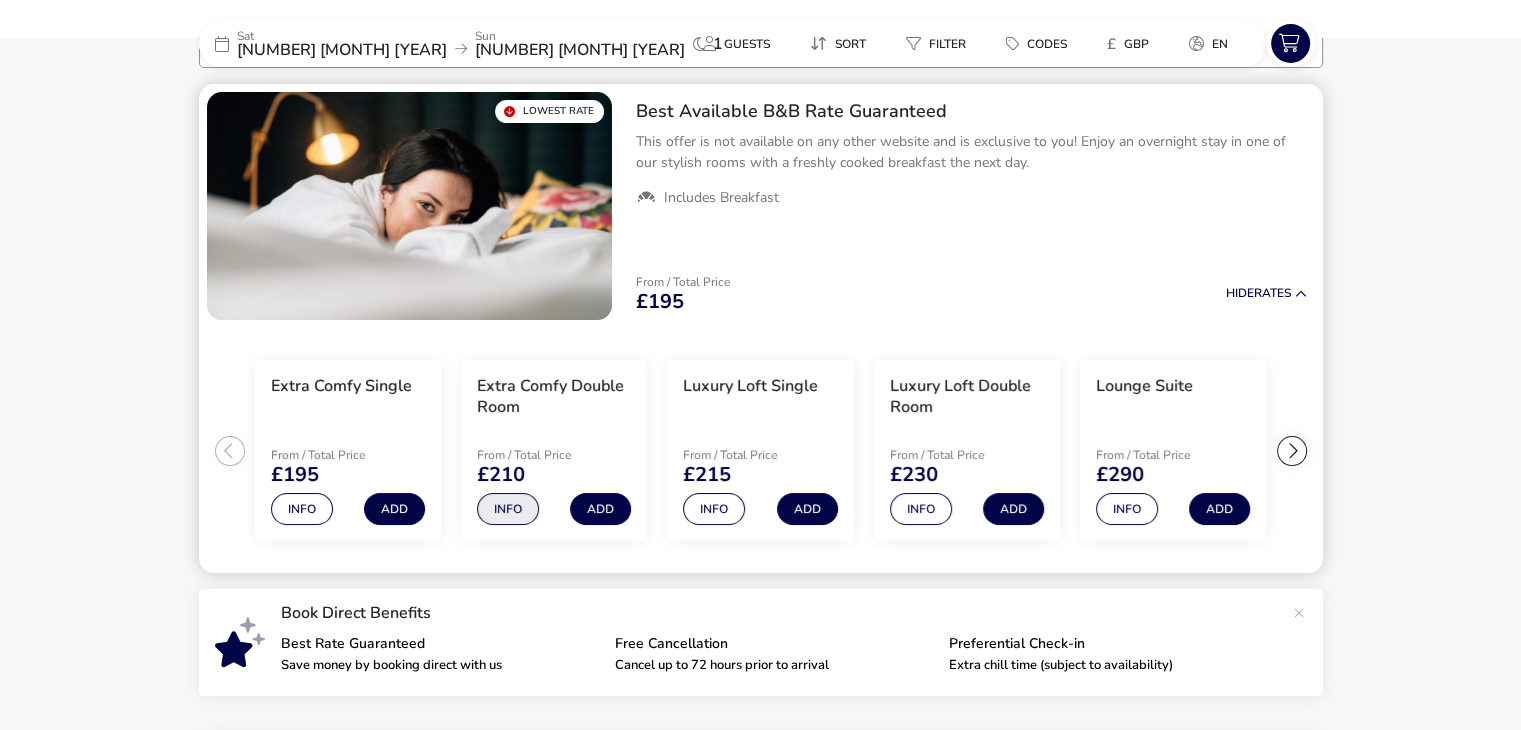 click on "Info" at bounding box center (508, 509) 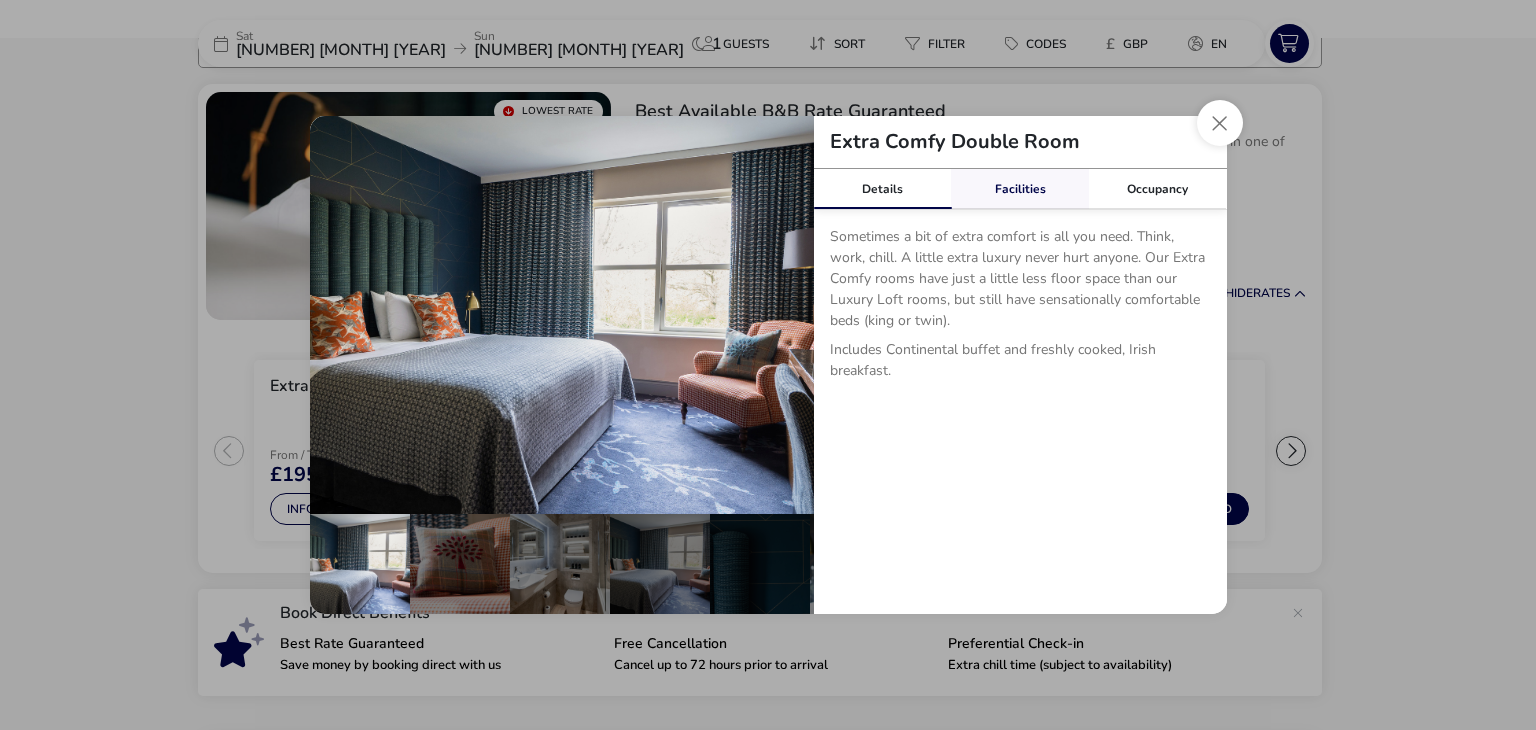 click on "Facilities" at bounding box center (1020, 189) 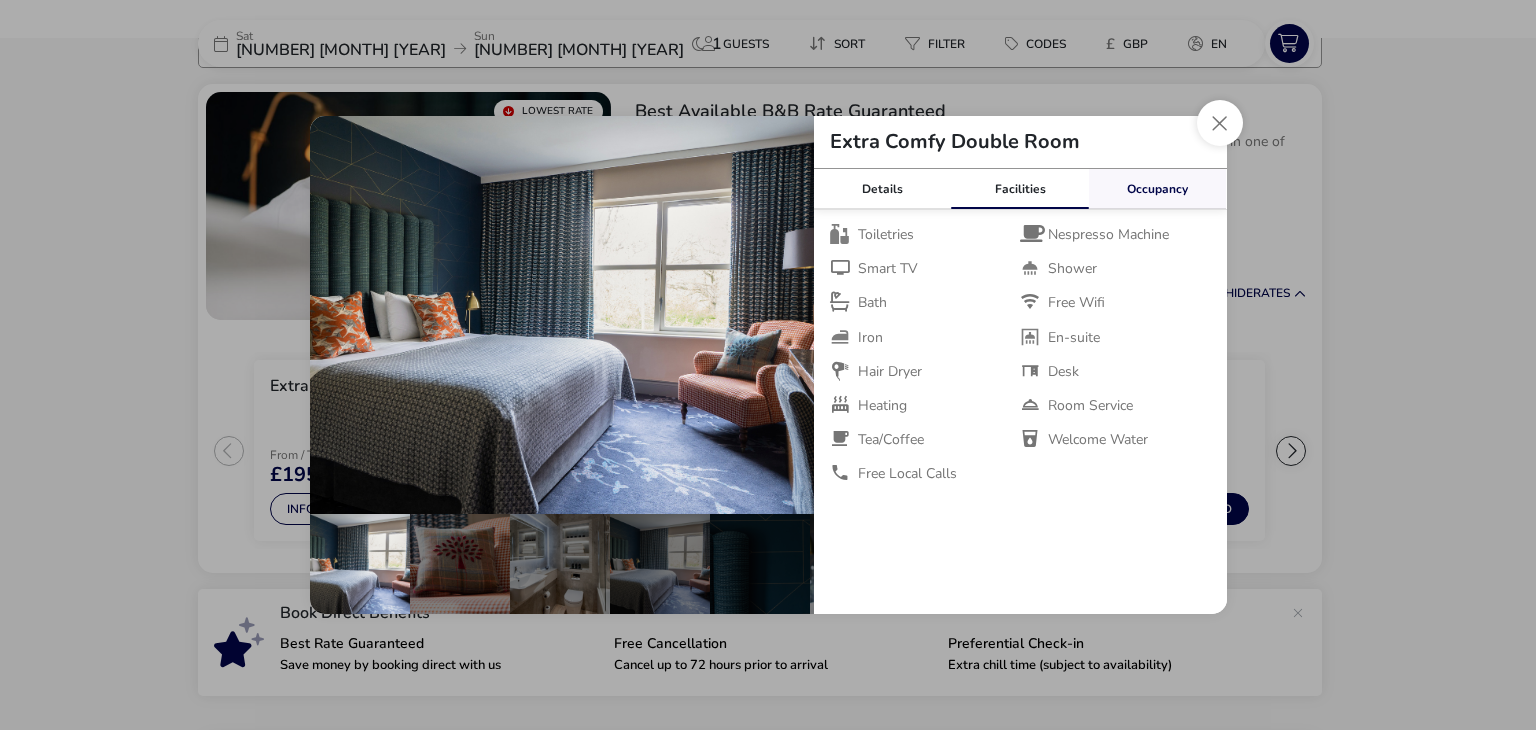 click on "Occupancy" at bounding box center (1158, 189) 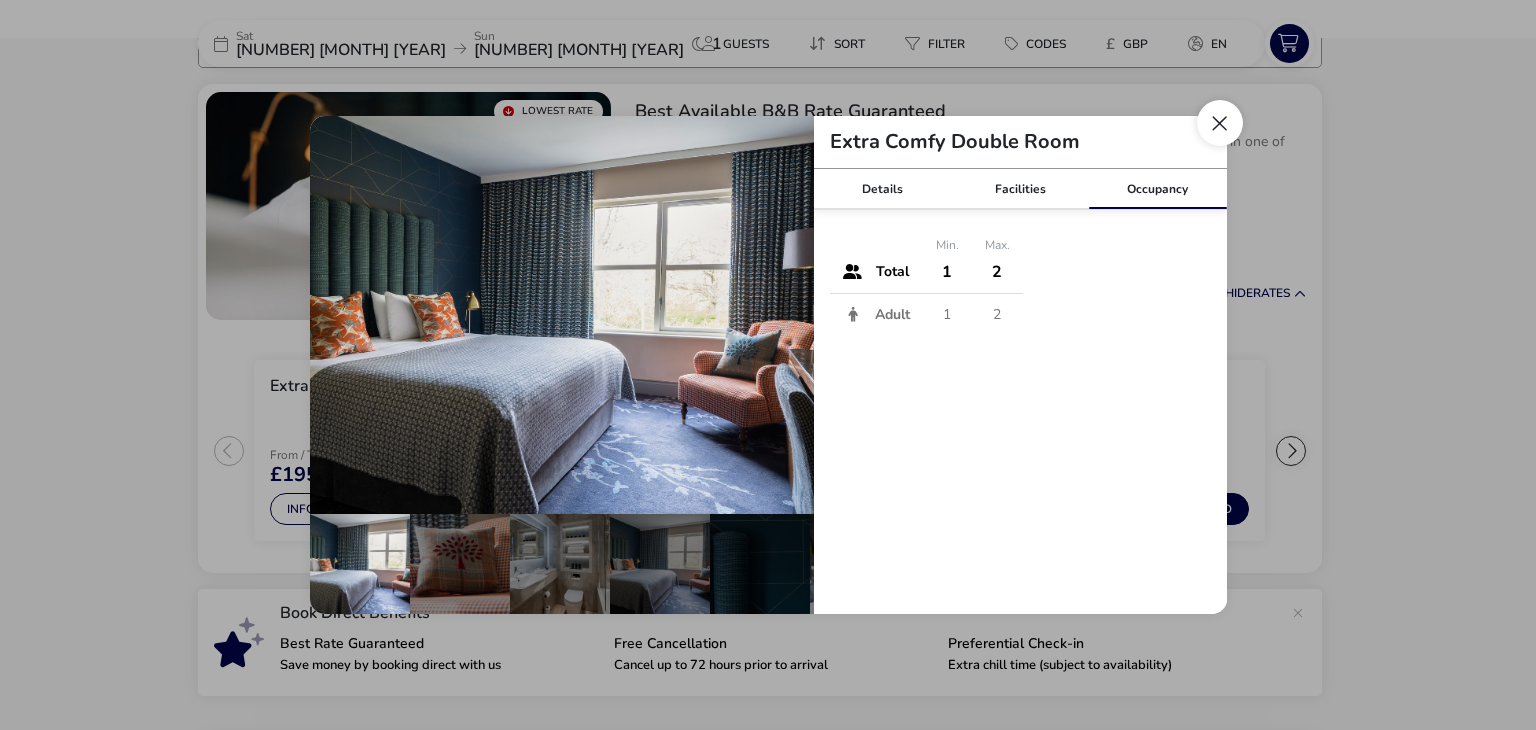 click at bounding box center (1220, 123) 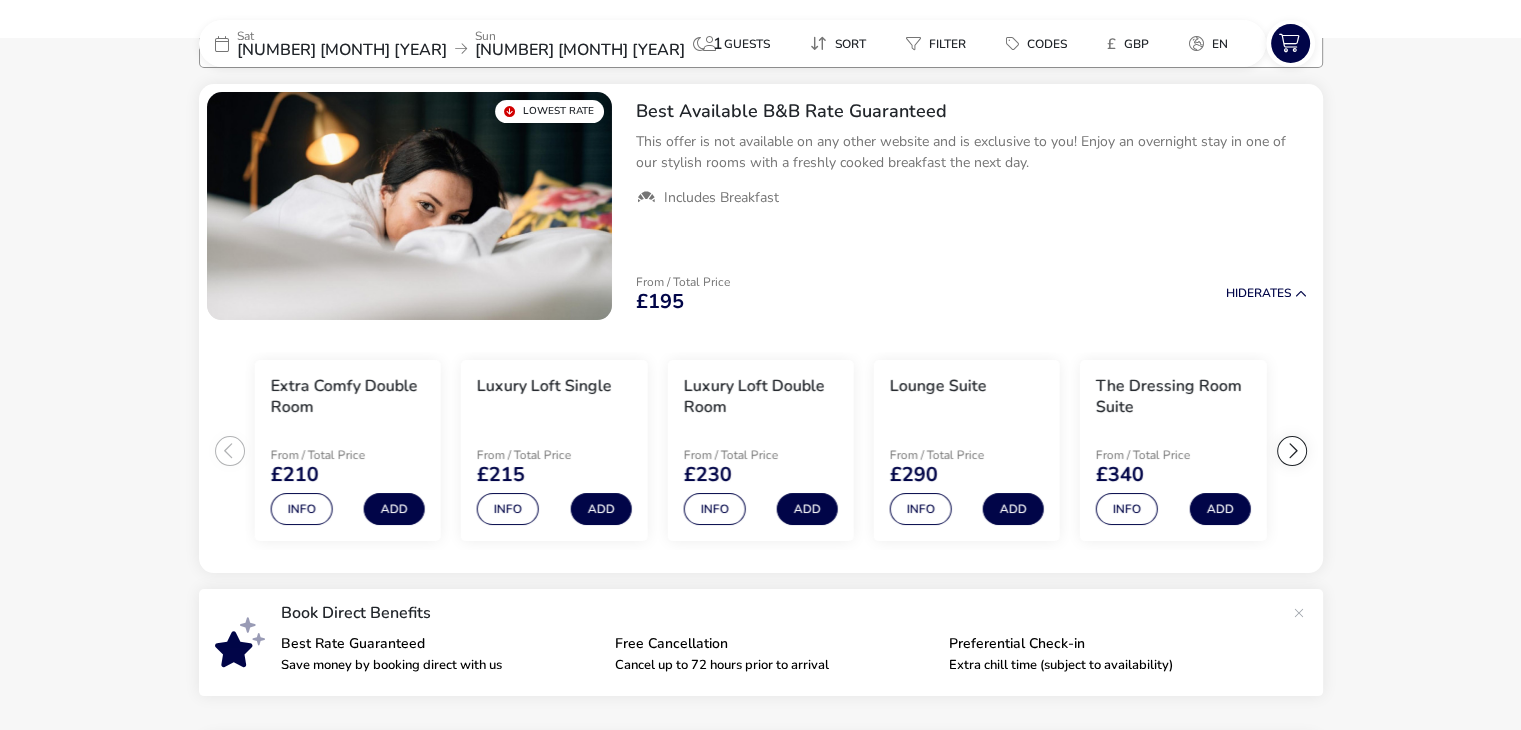 click on "[DAY] [NUMBER] [MONTH] [YEAR] [DAY] [NUMBER] [MONTH] [YEAR] 1 Guests Sort Filter Codes £ GBP en Our Flexible Booking Policy When you book direct with Clandeboye Lodge, you can cancel or change your booking for free up to 72 hours before arrival, offering you full flexibility.   Dismiss   Lowest Rate  Best Available B&B Rate Guaranteed This offer is not available on any other website and is exclusive to you! Enjoy an overnight stay in one of our stylish rooms with a freshly cooked breakfast the next day.    Includes Breakfast  From / Total Price  £195 Hide   Rates   Extra Comfy Single   From / Total Price  £195  Info   Add   Extra Comfy Double Room   From / Total Price  £210  Info   Add   Luxury Loft Single   From / Total Price  £215  Info   Add   Luxury Loft Double Room   From / Total Price  £230  Info   Add   Lounge Suite   From / Total Price  £290  Info   Add   The Dressing Room Suite   From / Total Price  £340  Info   Add   Book Direct Benefits  Best Rate Guaranteed Save money by booking direct with us Free Cancellation" 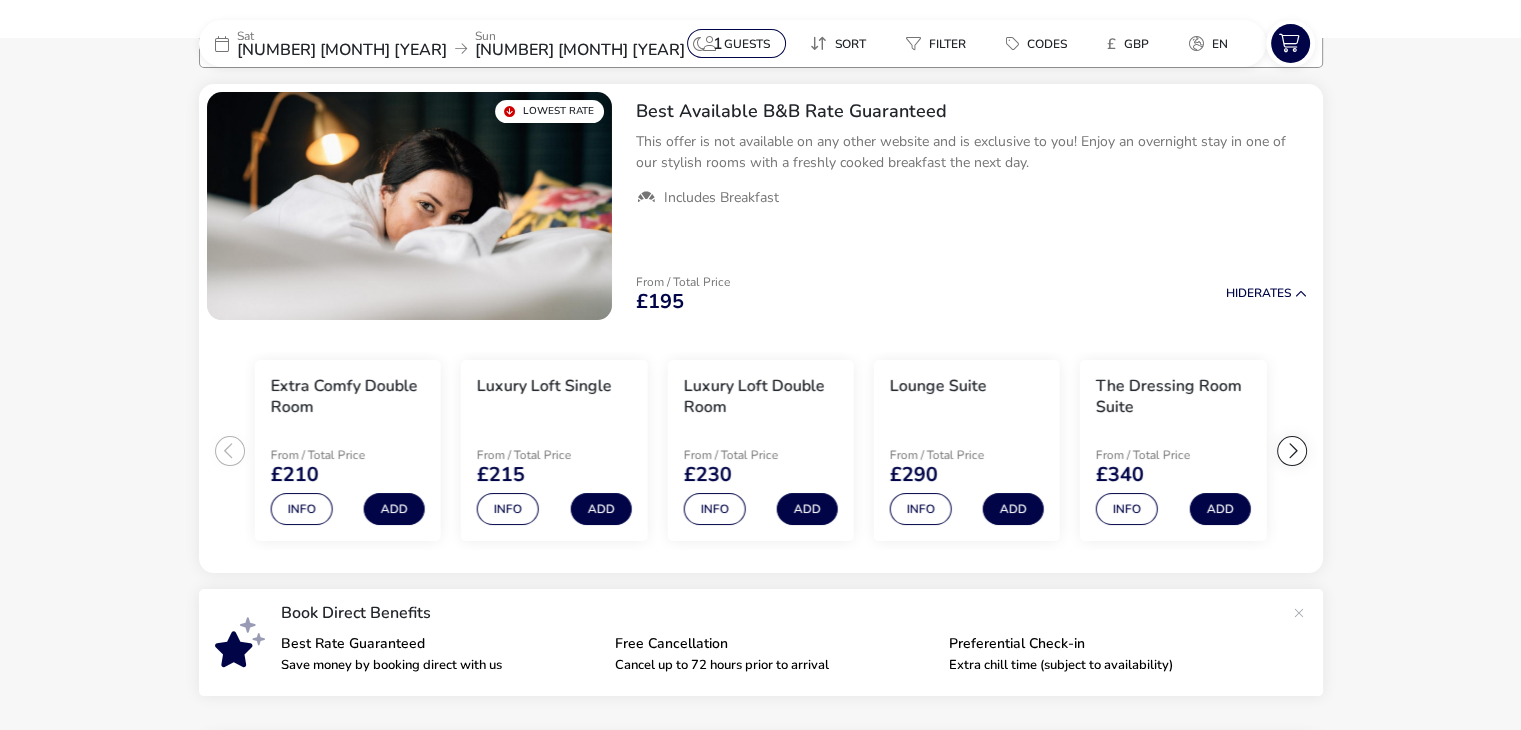 click on "Guests" at bounding box center [736, 43] 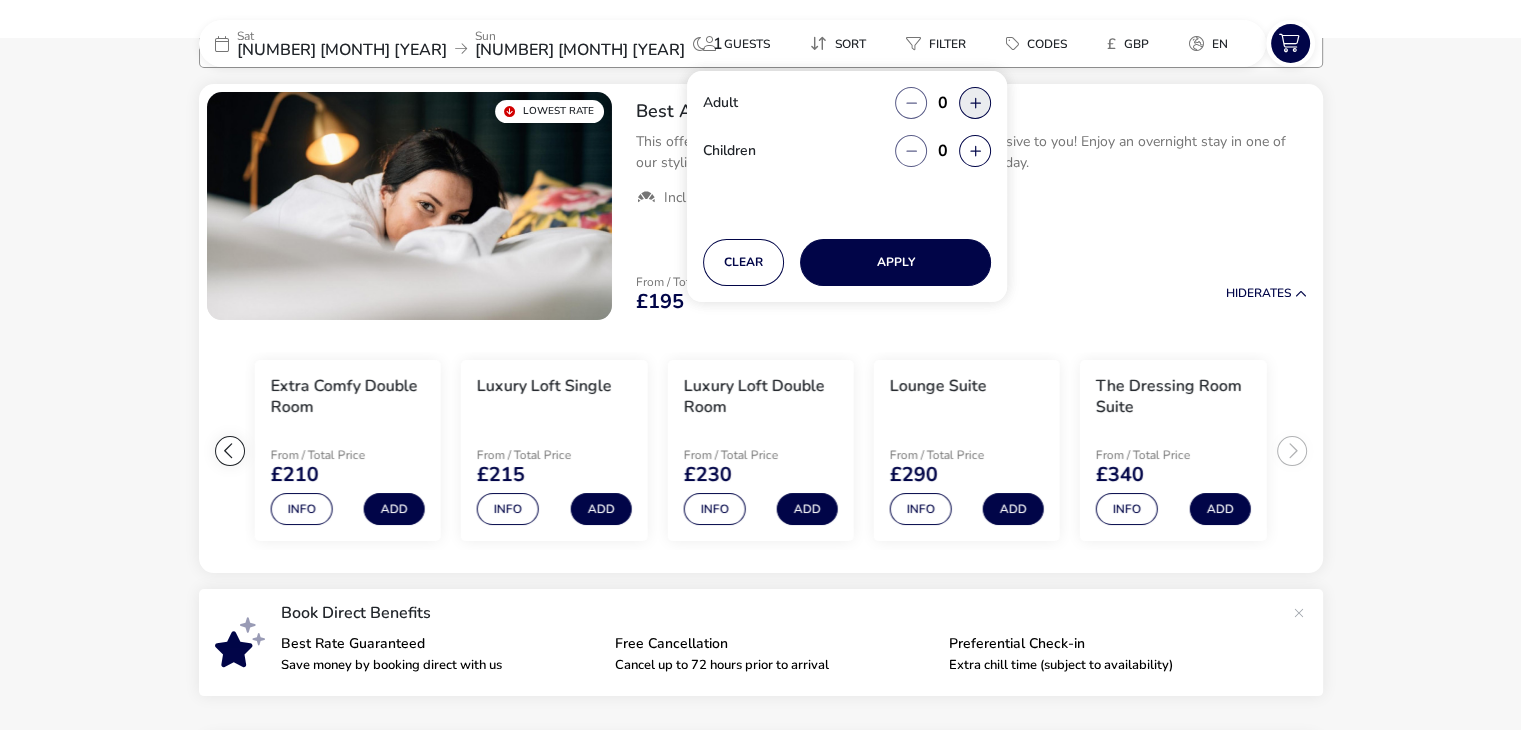 click at bounding box center [975, 103] 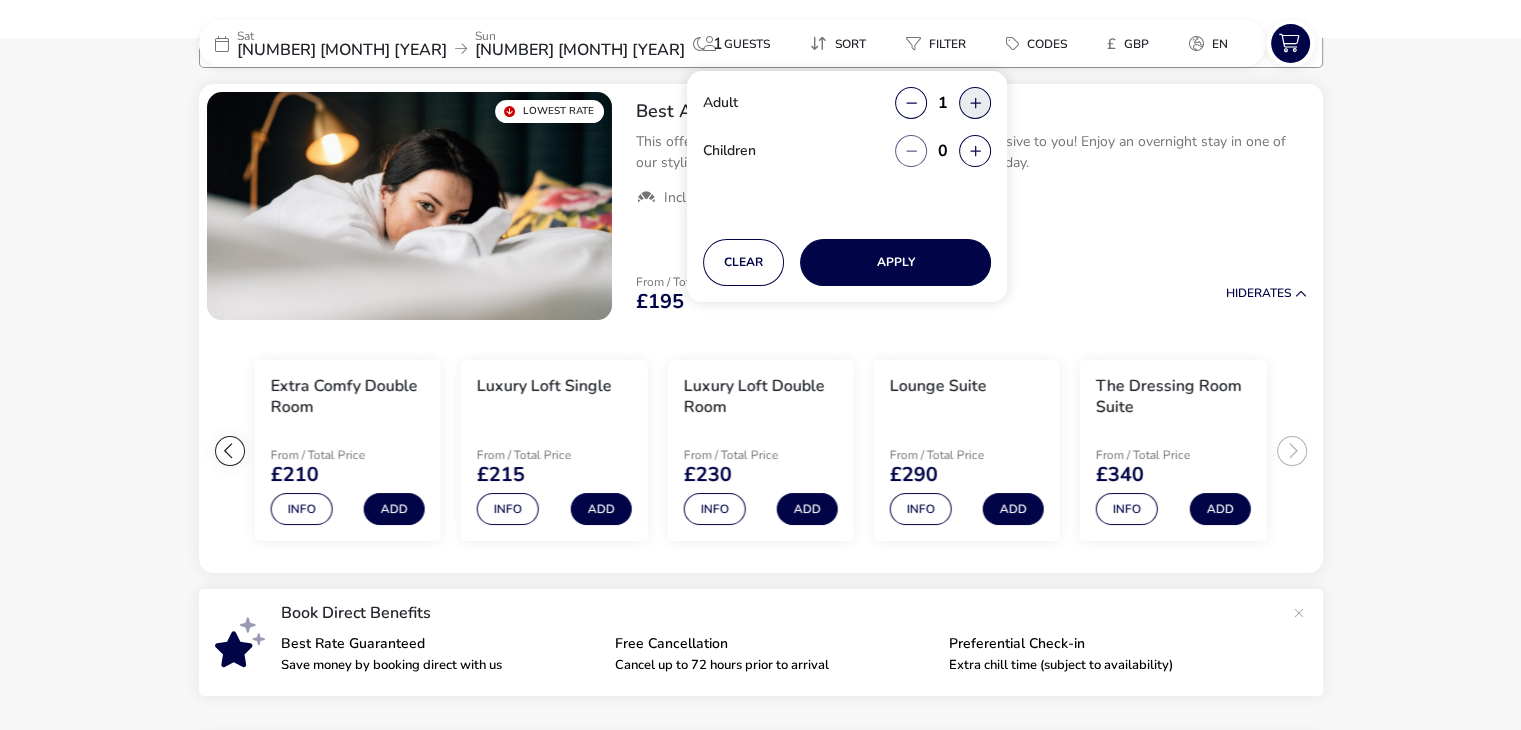 click at bounding box center (975, 103) 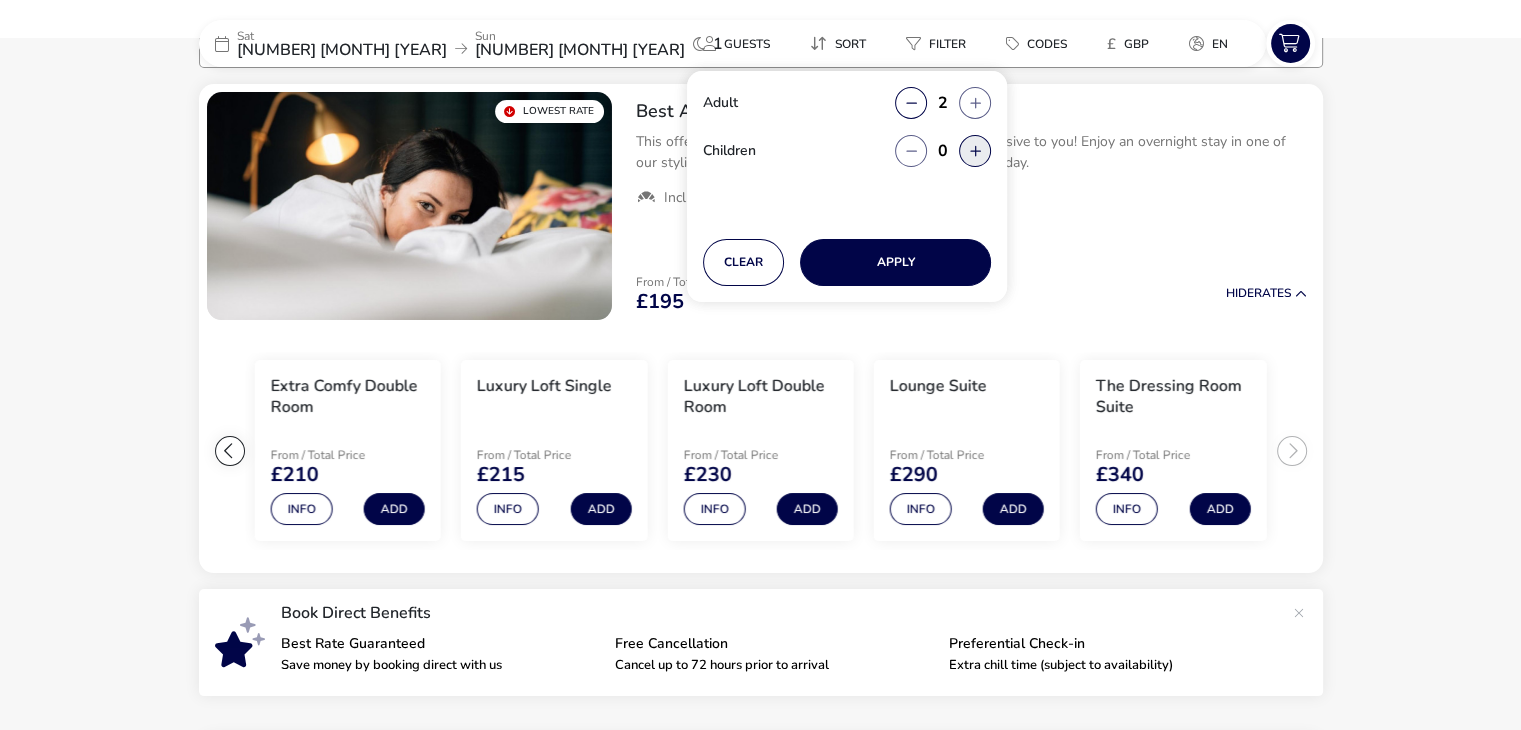 click at bounding box center [975, 151] 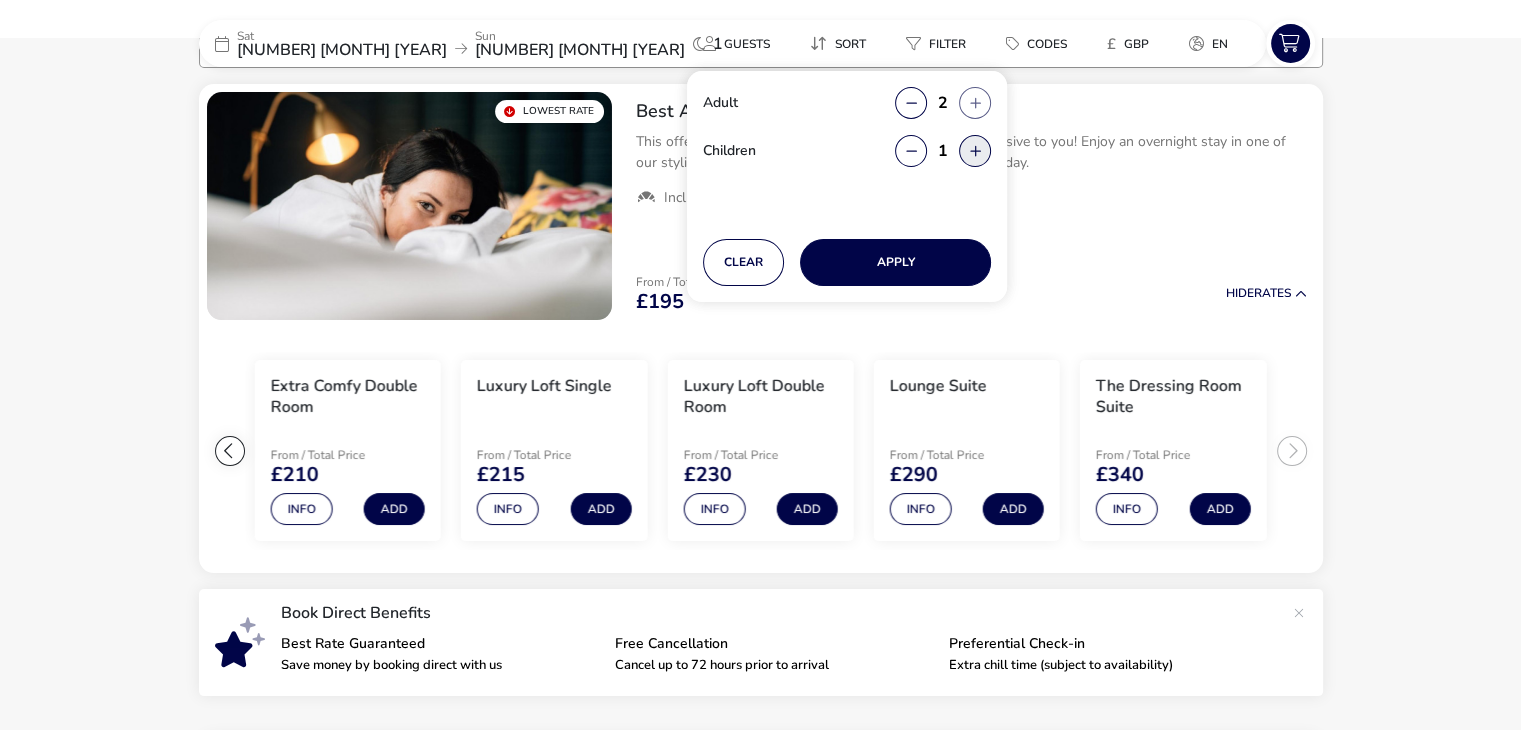 click at bounding box center (975, 151) 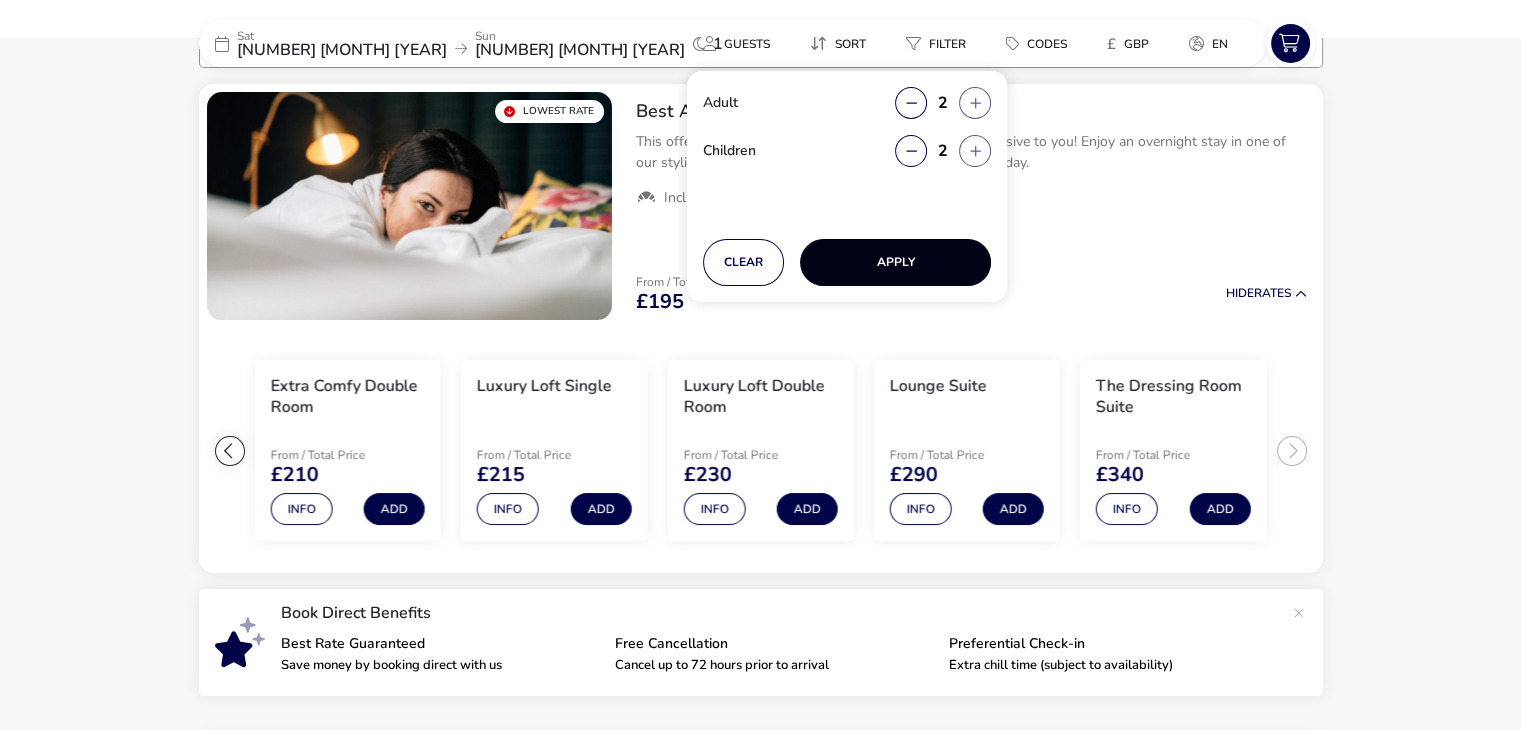 click on "Apply" at bounding box center (895, 262) 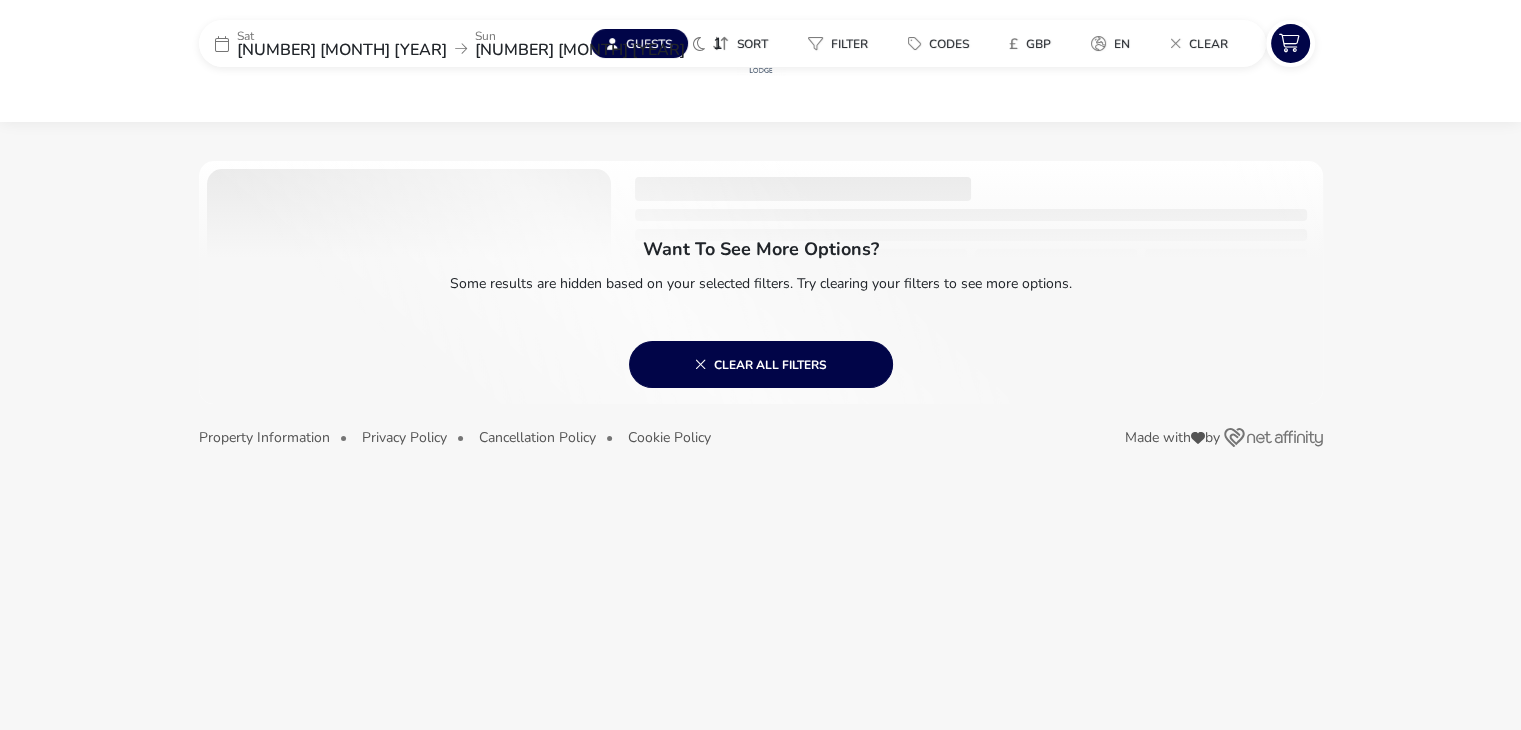 scroll, scrollTop: 0, scrollLeft: 0, axis: both 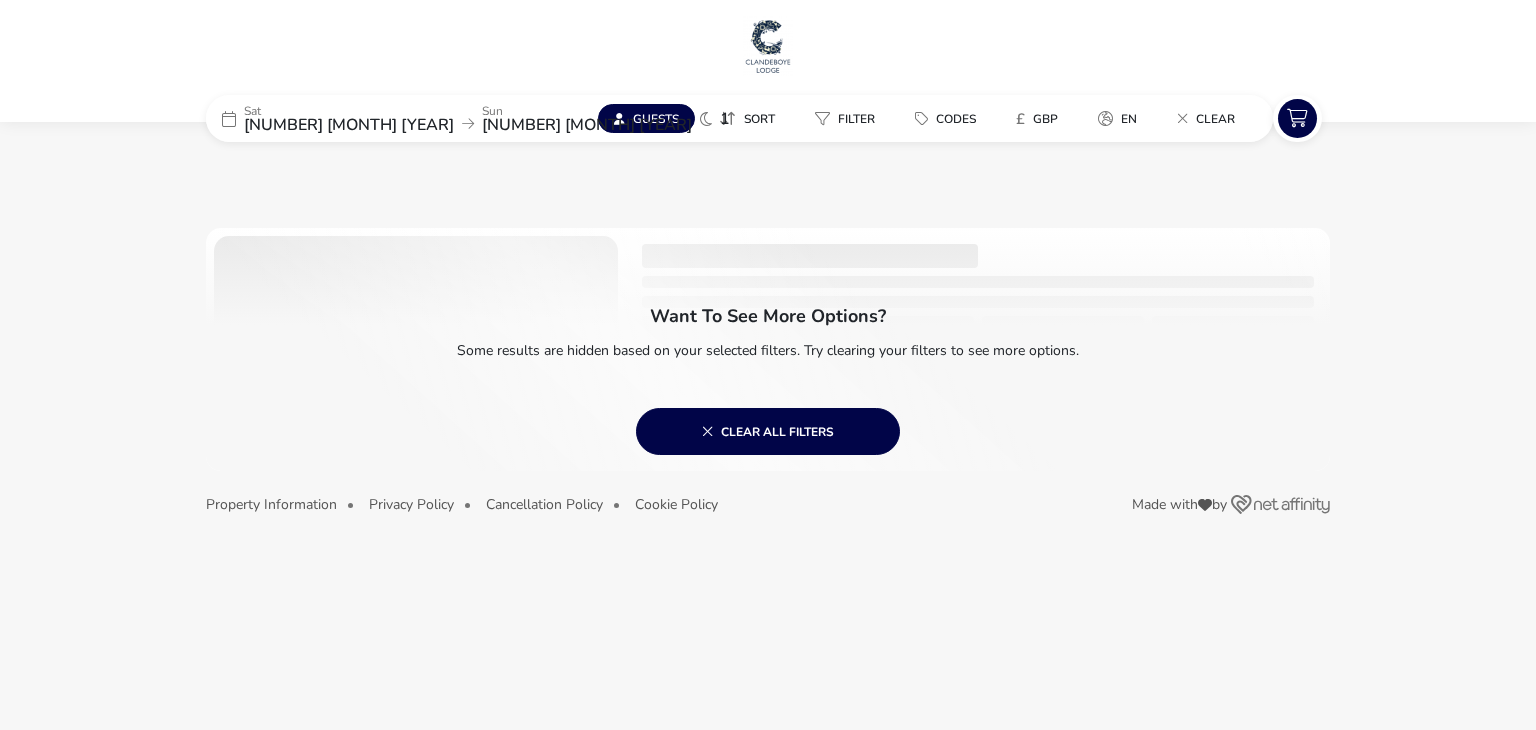 click on "Guests" at bounding box center (656, 119) 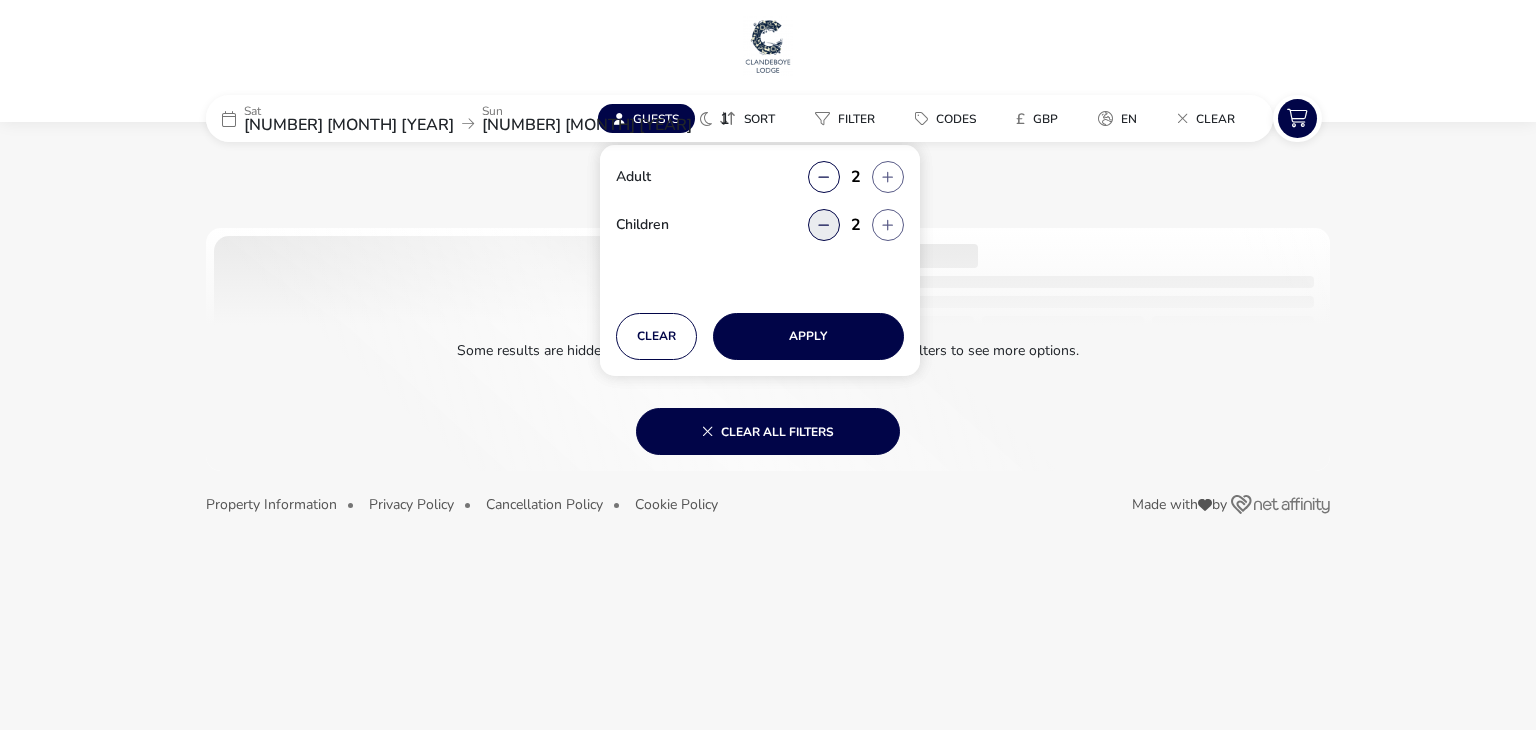 click at bounding box center [824, 225] 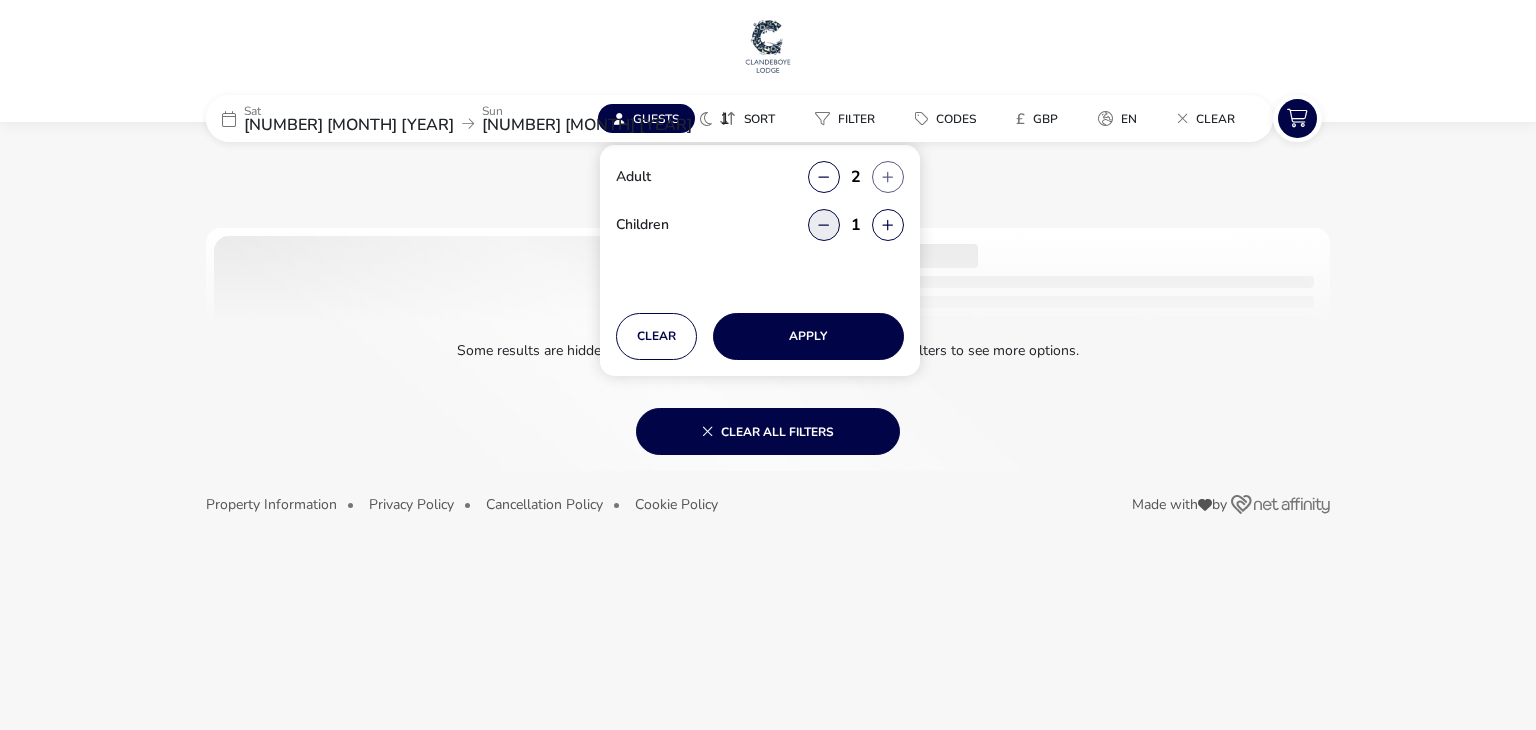 click at bounding box center [824, 225] 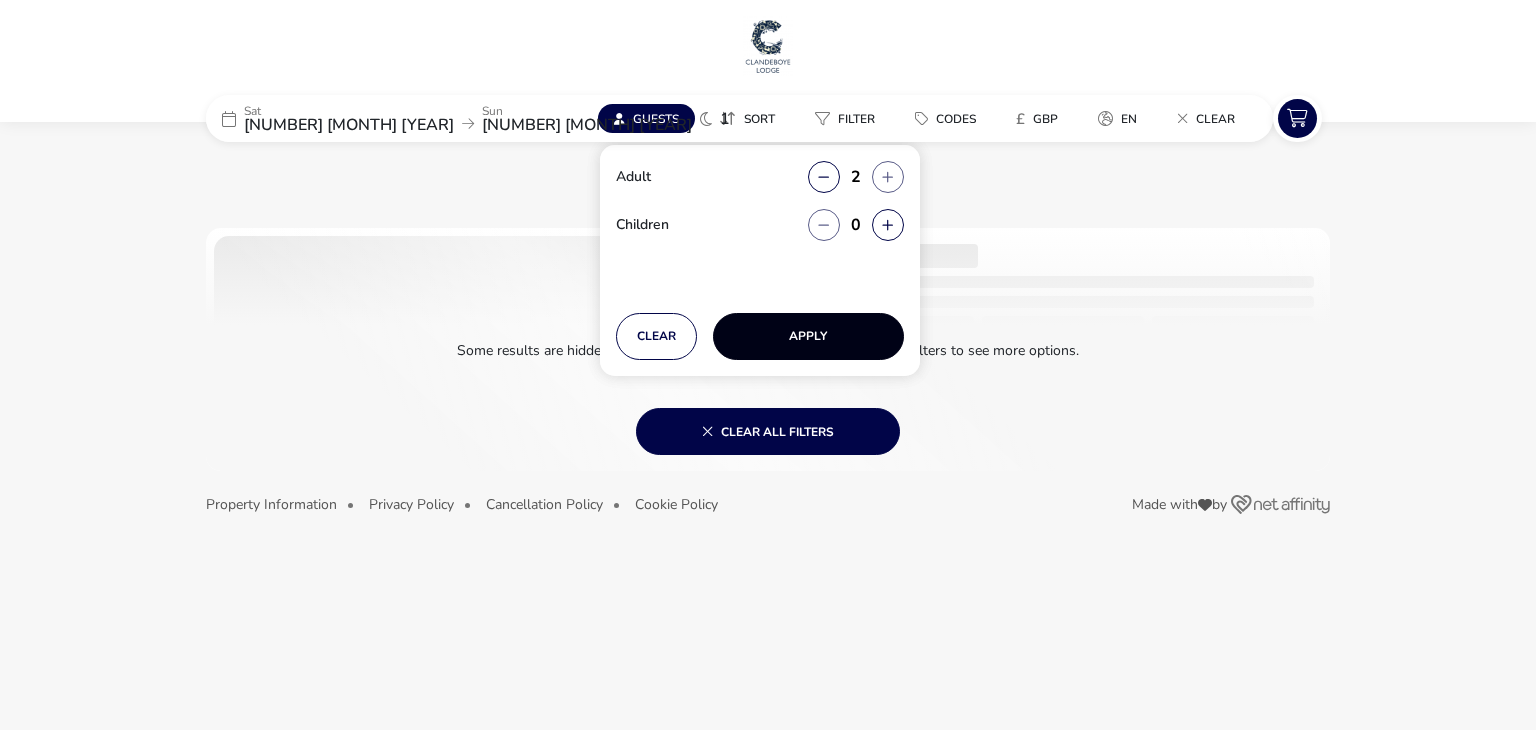 click on "Apply" at bounding box center [808, 336] 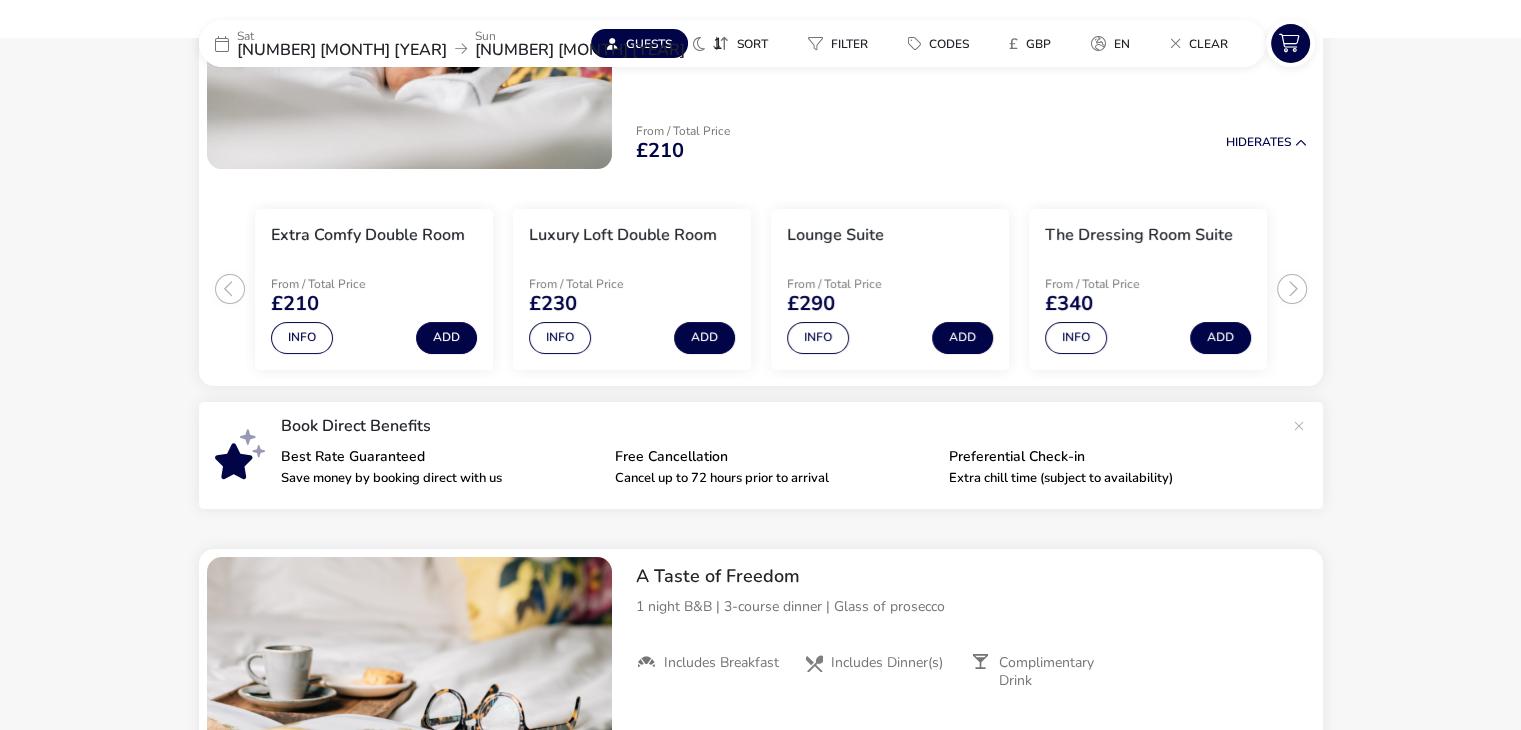 scroll, scrollTop: 240, scrollLeft: 0, axis: vertical 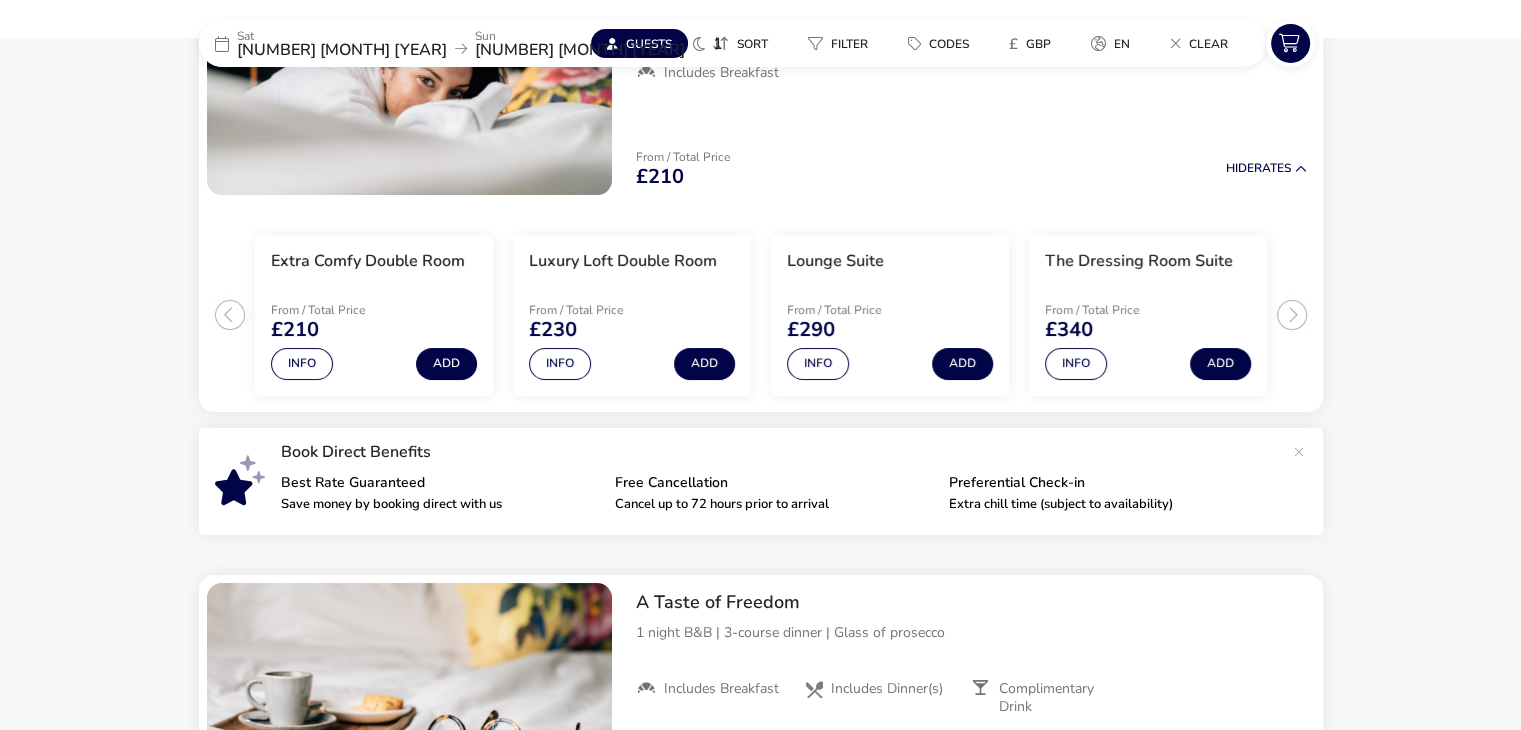 drag, startPoint x: 1517, startPoint y: 180, endPoint x: 1511, endPoint y: 100, distance: 80.224686 